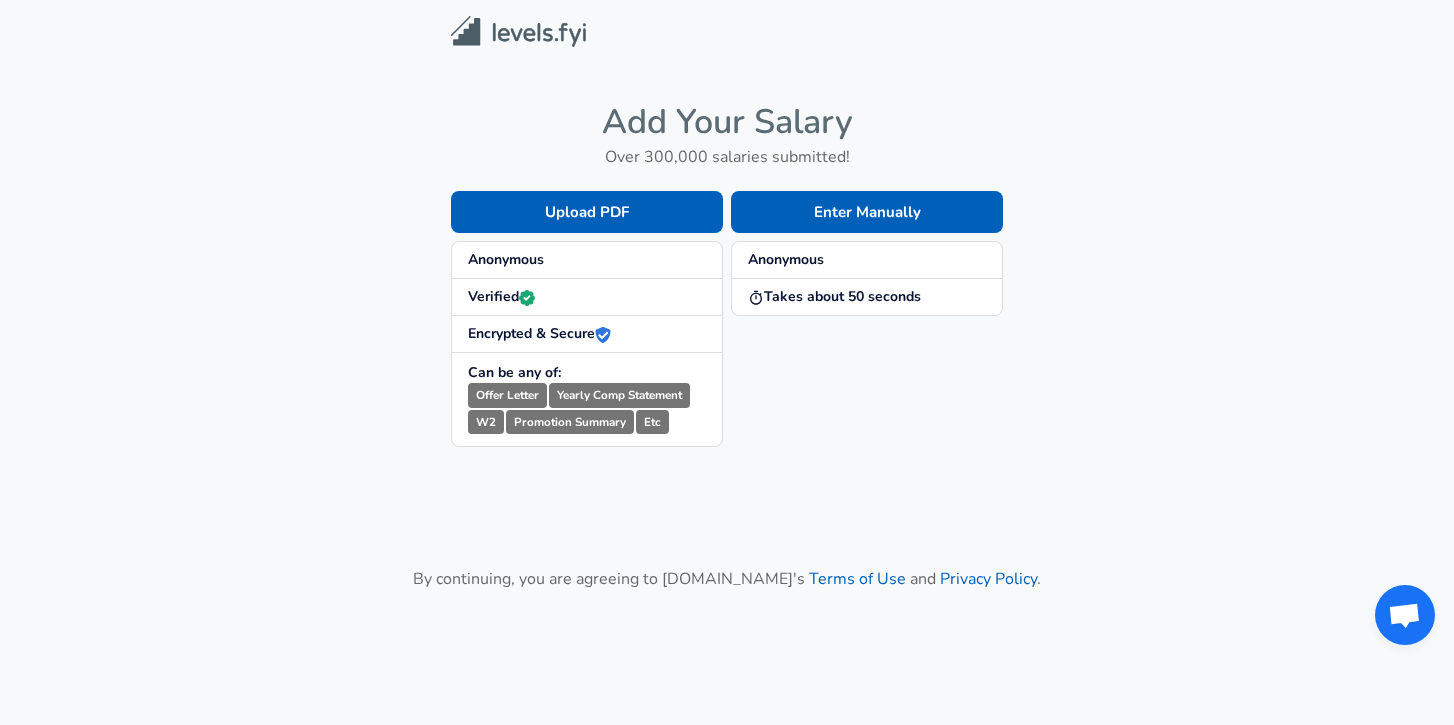 scroll, scrollTop: 0, scrollLeft: 0, axis: both 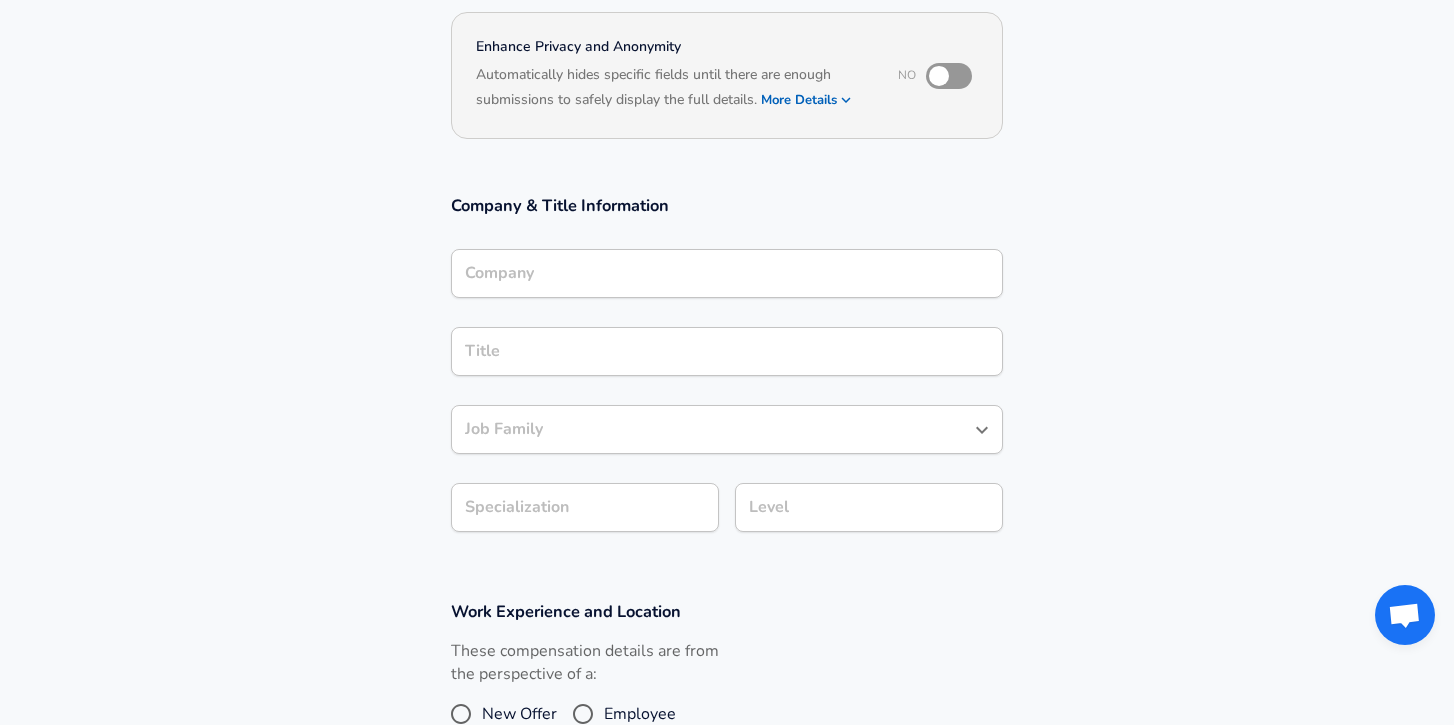 click on "Company" at bounding box center [727, 273] 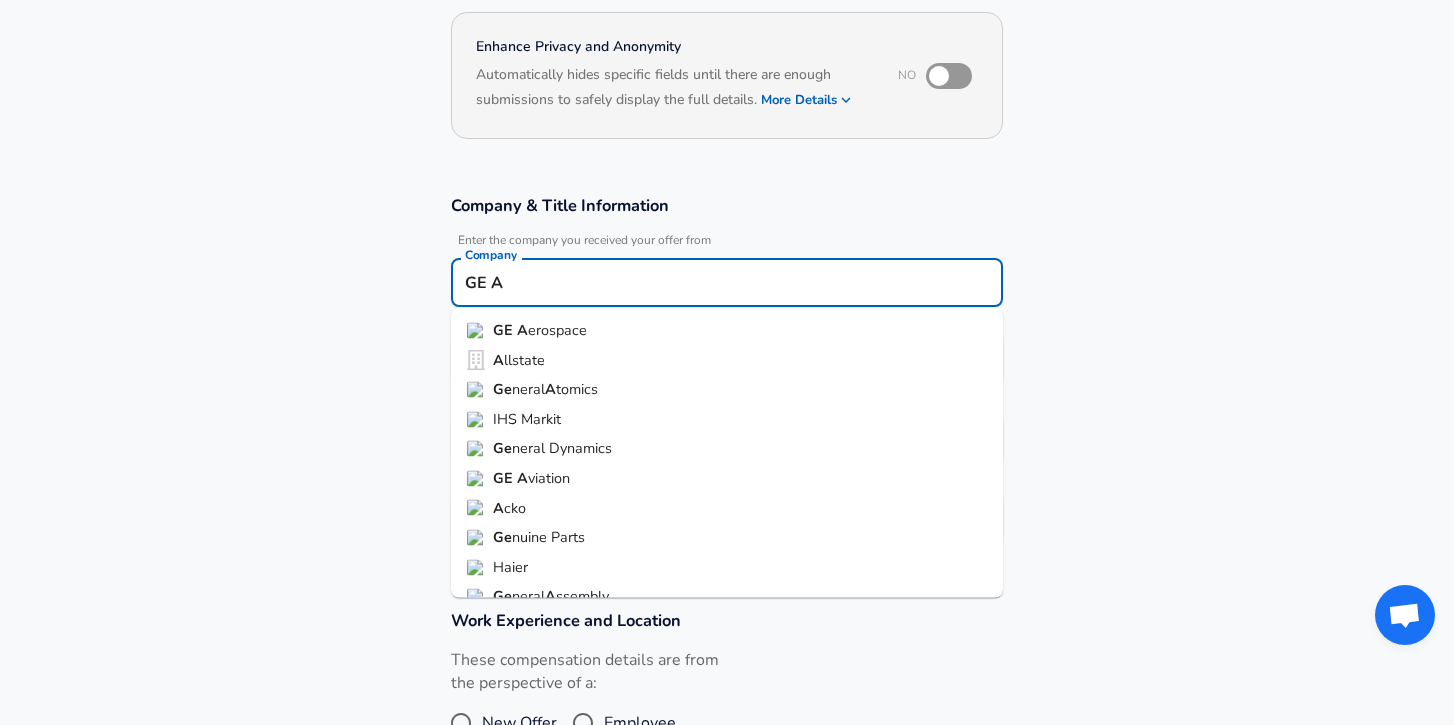 click on "GE     A erospace" at bounding box center (727, 331) 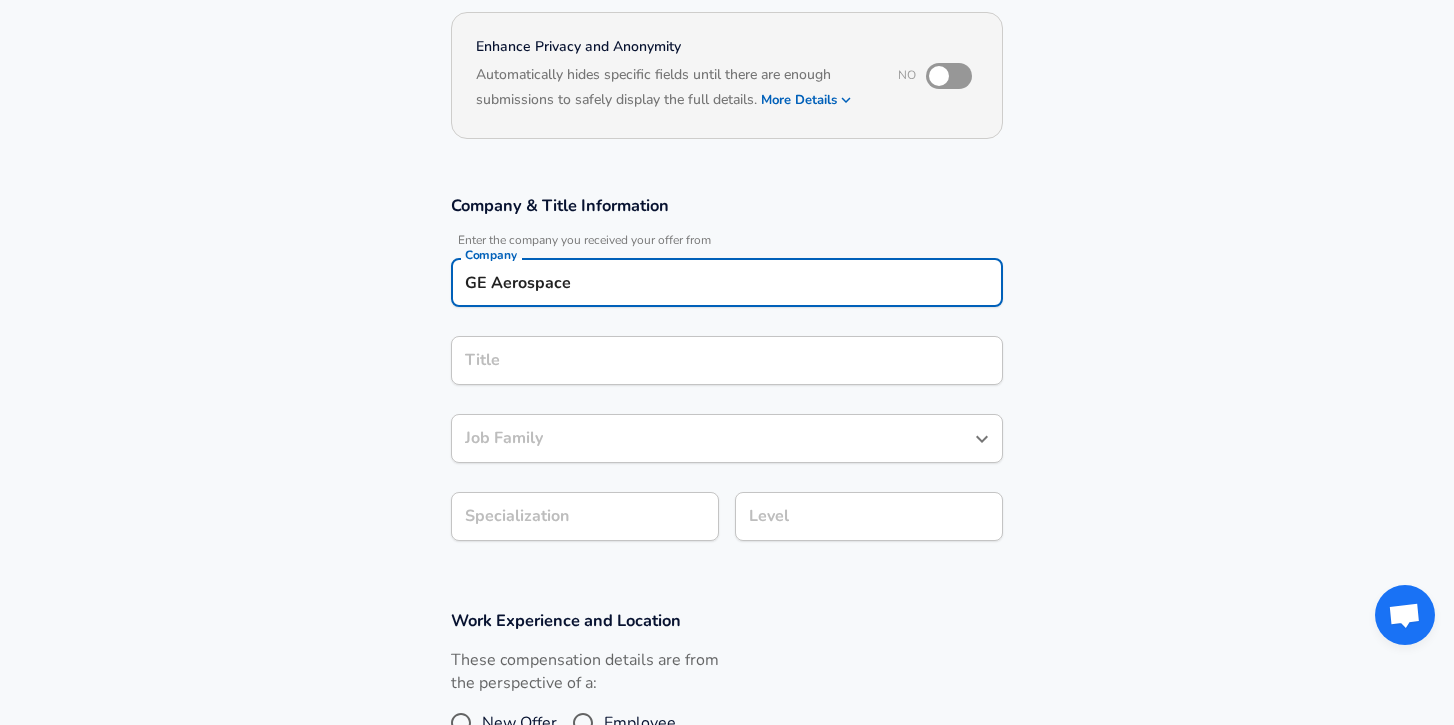 type on "GE Aerospace" 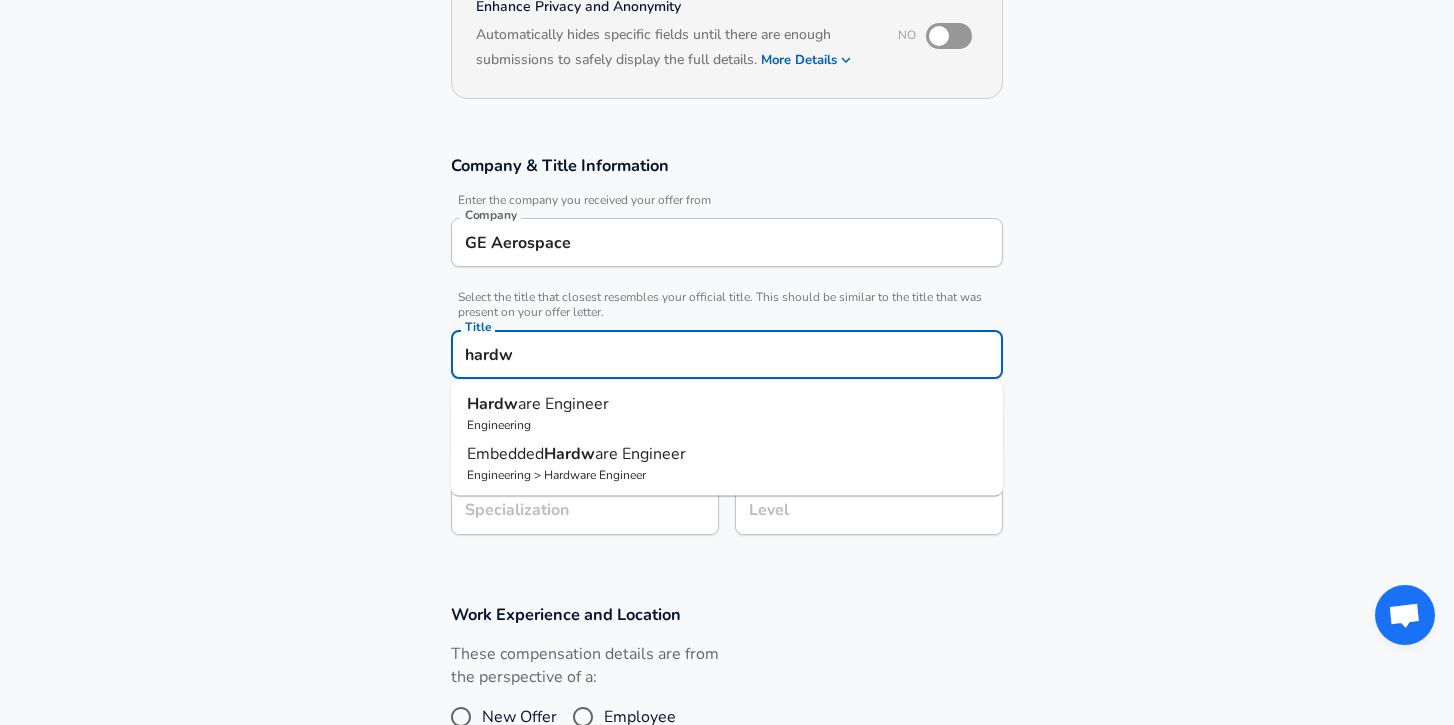 click on "Hardw are Engineer" at bounding box center [727, 404] 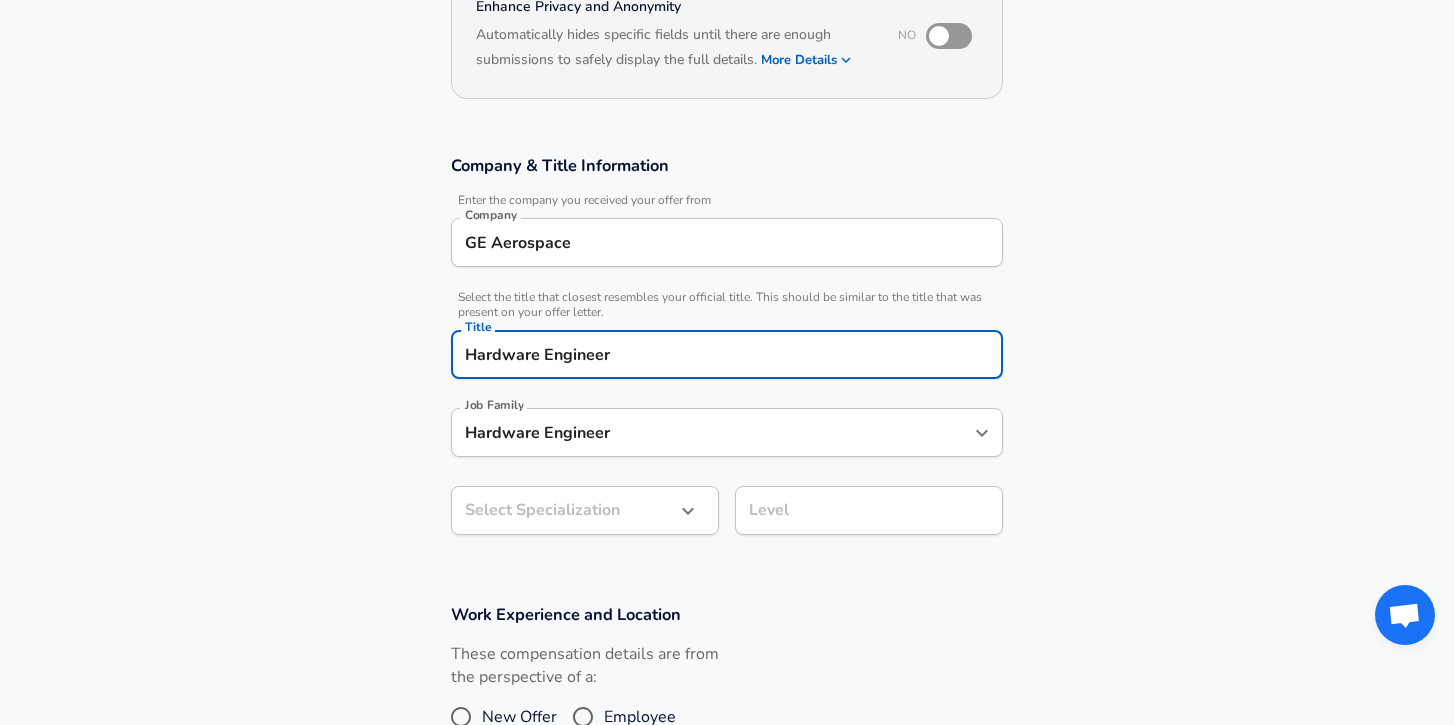 type on "Hardware Engineer" 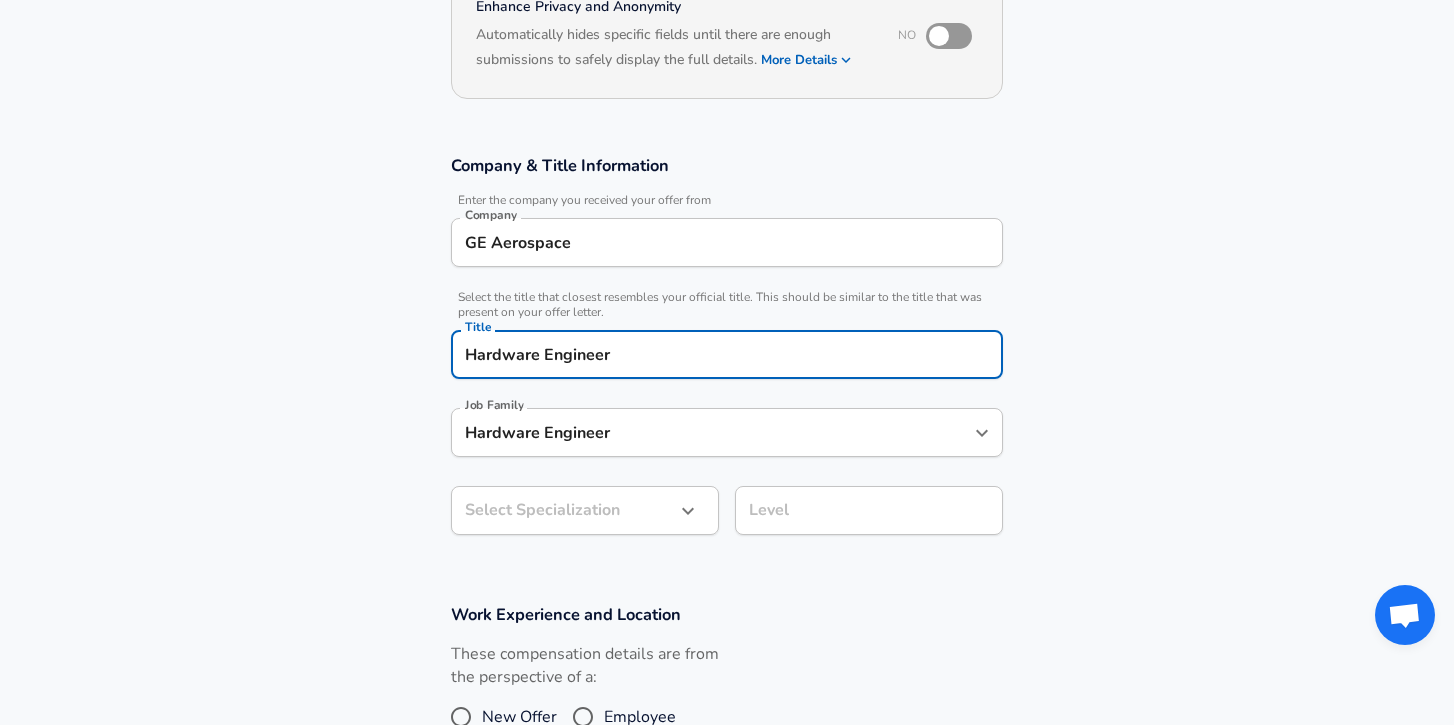 click on "Restart Add Your Salary Upload your offer letter   to verify your submission Enhance Privacy and Anonymity No Automatically hides specific fields until there are enough submissions to safely display the full details.   More Details Based on your submission and the data points that we have already collected, we will automatically hide and anonymize specific fields if there aren't enough data points to remain sufficiently anonymous. Company & Title Information   Enter the company you received your offer from Company GE Aerospace Company   Select the title that closest resembles your official title. This should be similar to the title that was present on your offer letter. Title Hardware Engineer Title Job Family Hardware Engineer Job Family Select Specialization ​ Select Specialization Level Level Work Experience and Location These compensation details are from the perspective of a: New Offer Employee Submit Salary By continuing, you are agreeing to Levels.fyi's   Terms of Use   and   Privacy Policy . 2025" at bounding box center [727, 137] 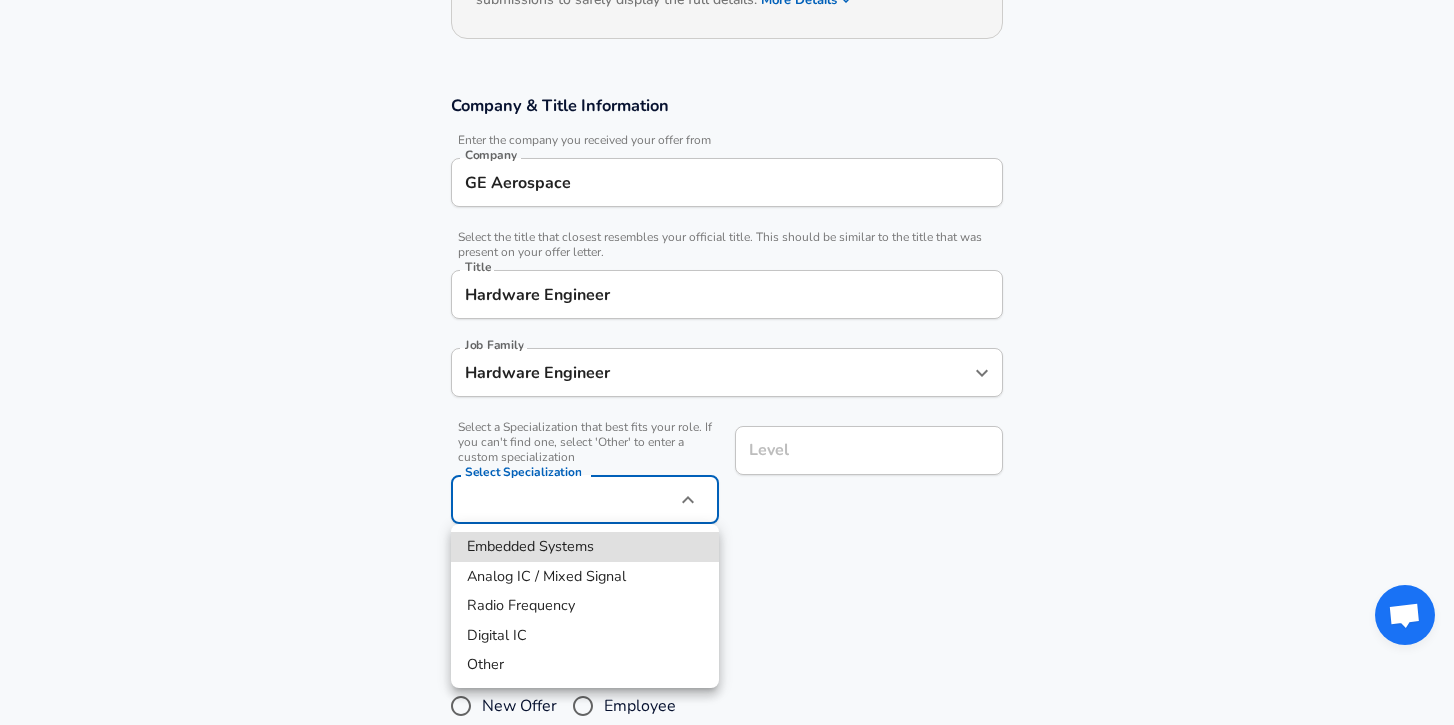 click on "Digital IC" at bounding box center (585, 636) 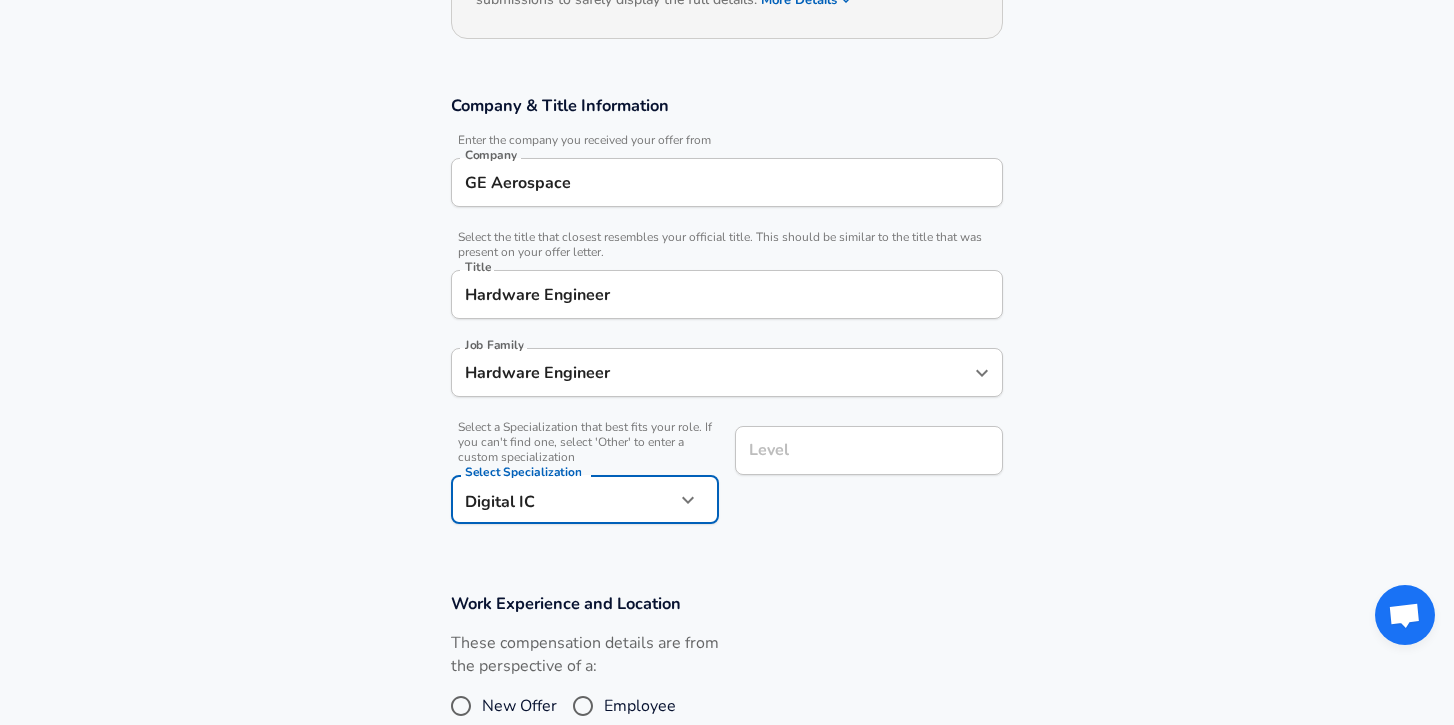 scroll, scrollTop: 325, scrollLeft: 0, axis: vertical 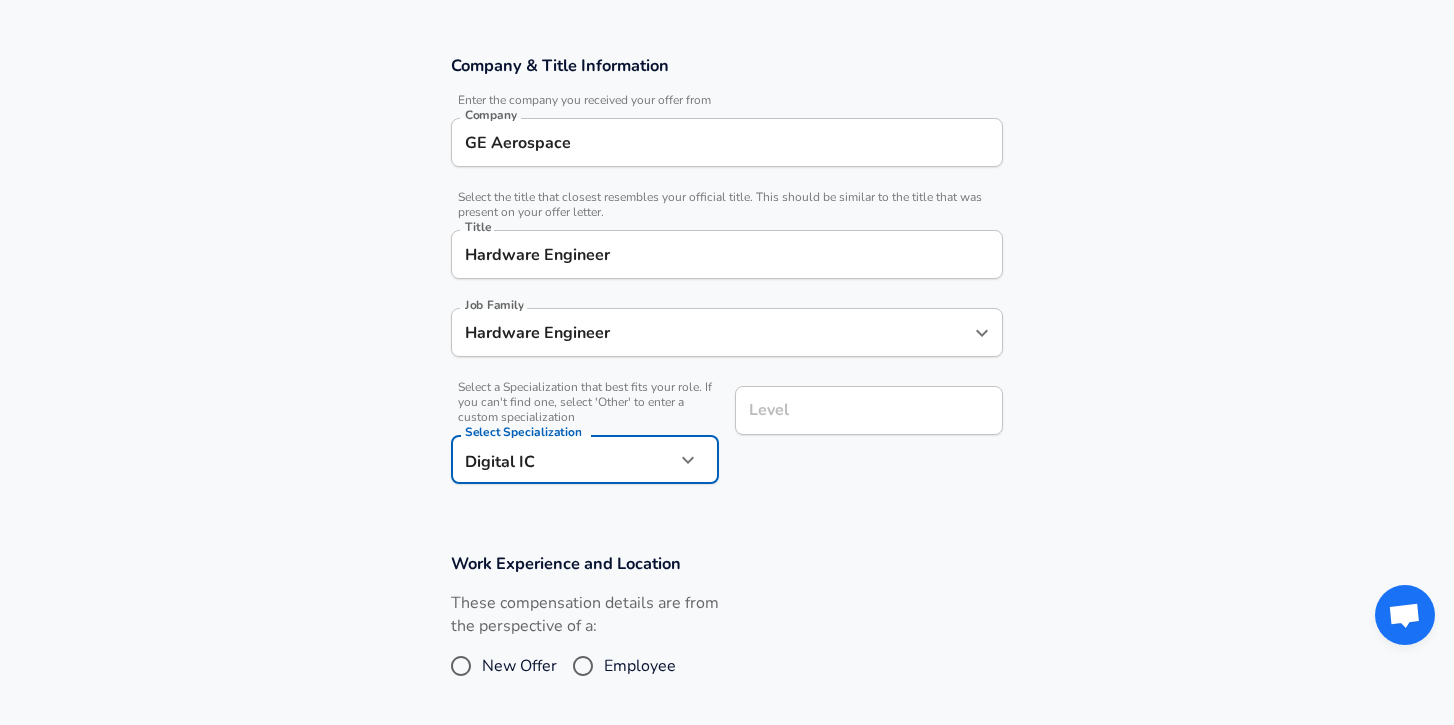 click on "Level" at bounding box center (869, 410) 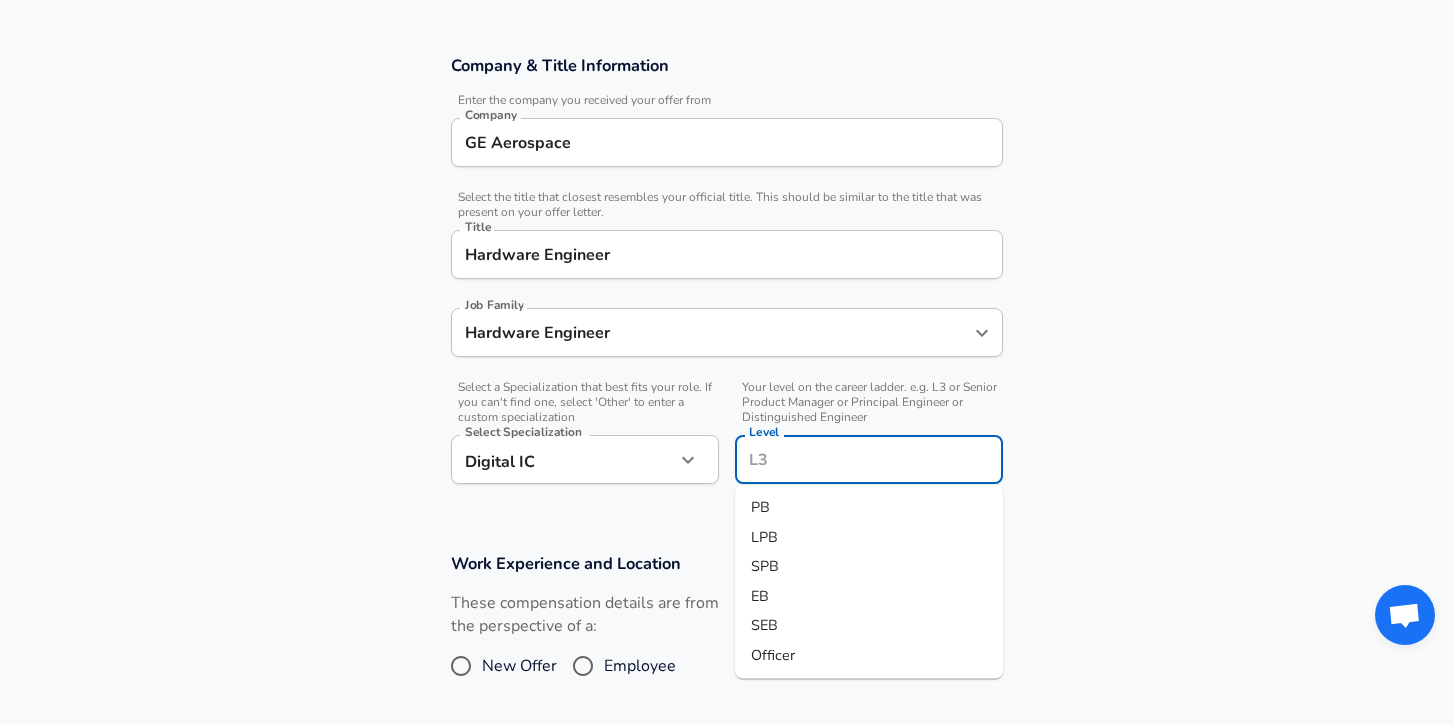 click on "LPB" at bounding box center (869, 537) 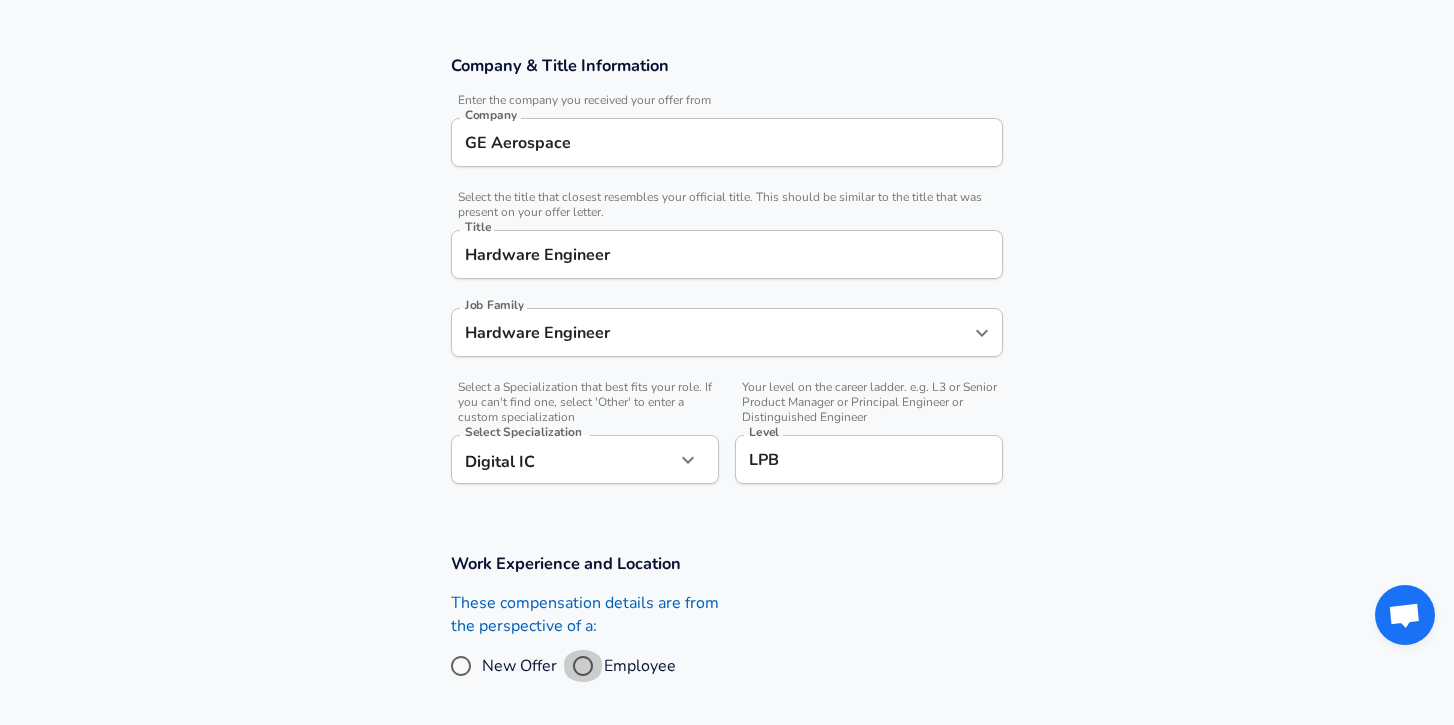 click on "Employee" at bounding box center [583, 666] 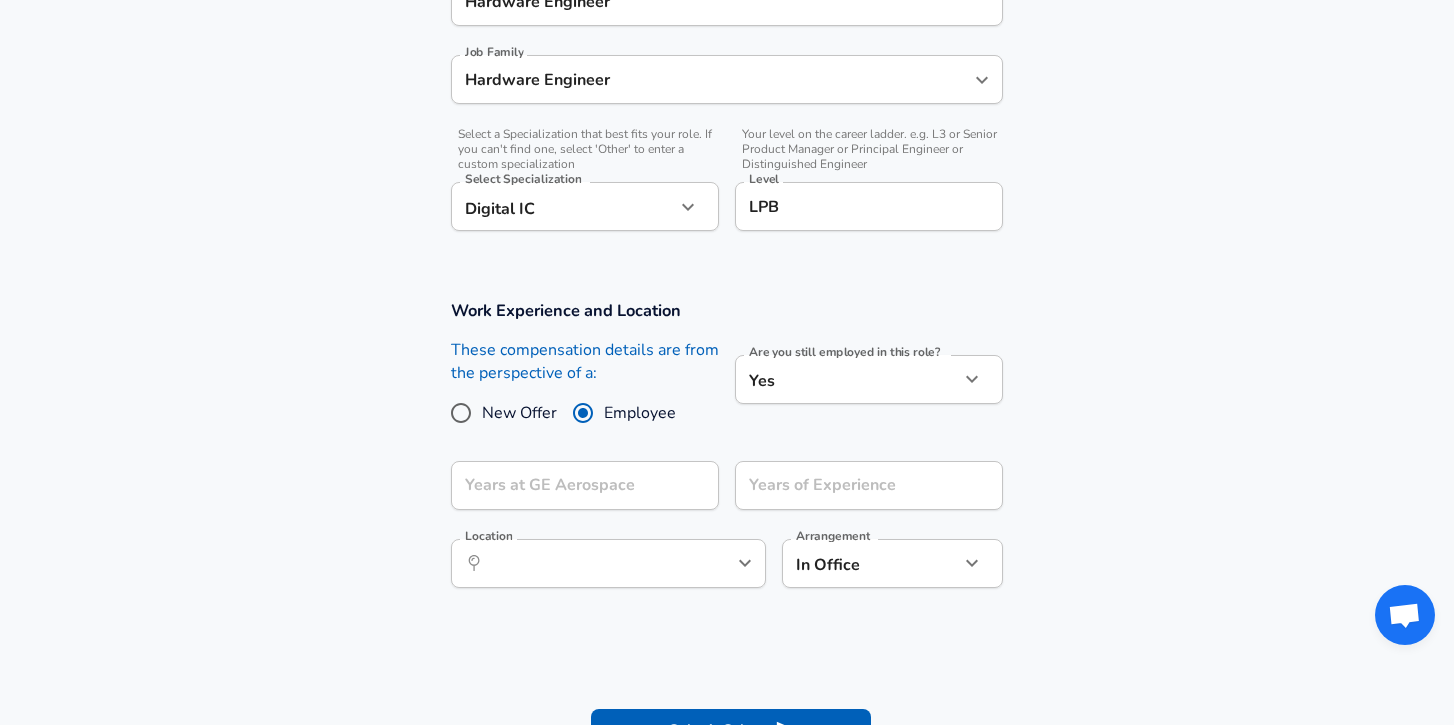 scroll, scrollTop: 577, scrollLeft: 0, axis: vertical 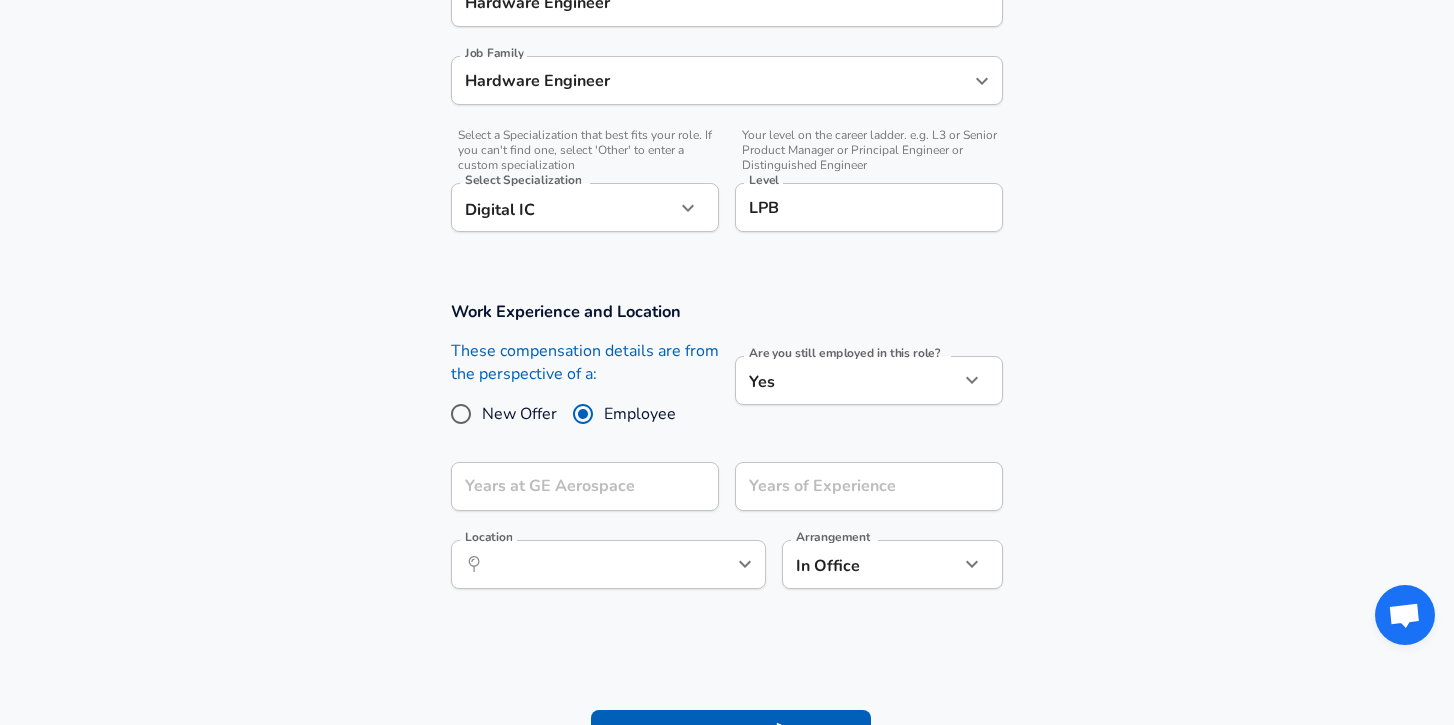 click on "Location ​ Location" at bounding box center [608, 563] 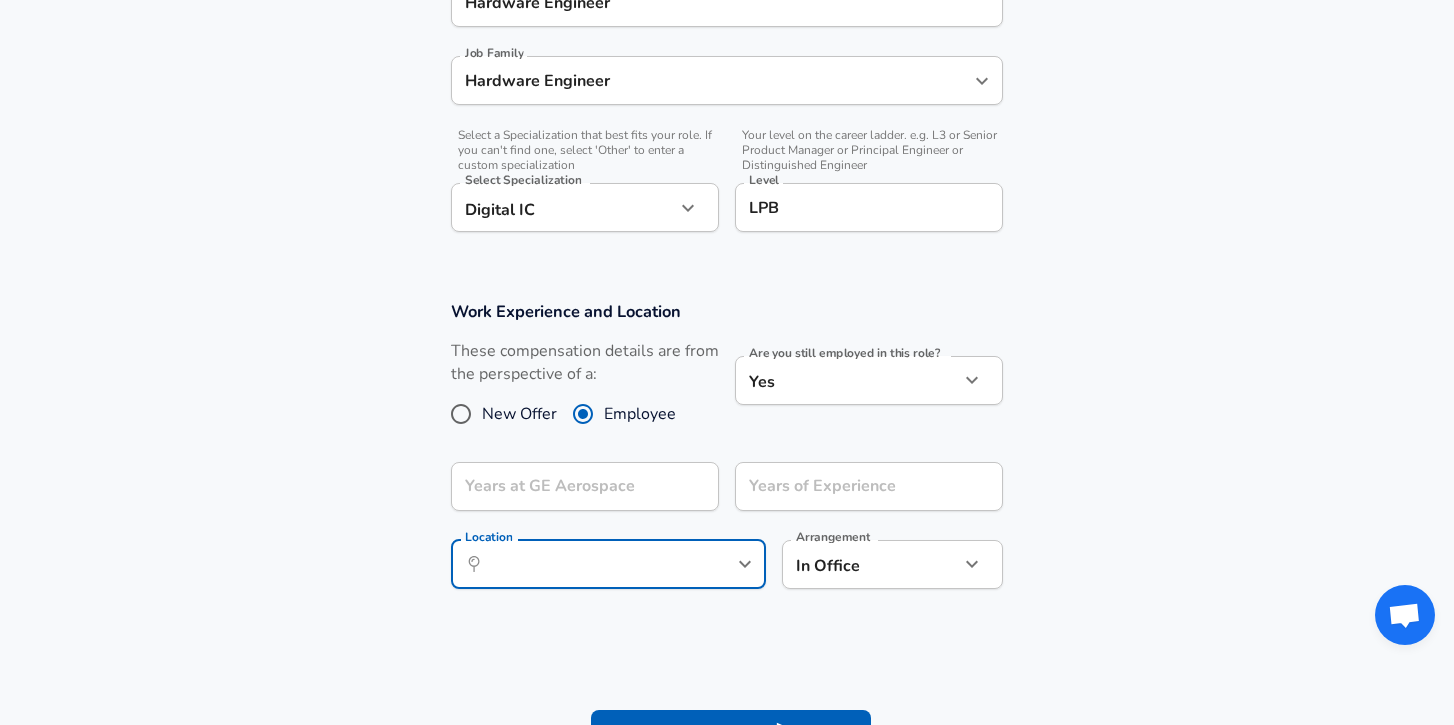 click on "Years at GE Aerospace Years at GE Aerospace" at bounding box center (577, 485) 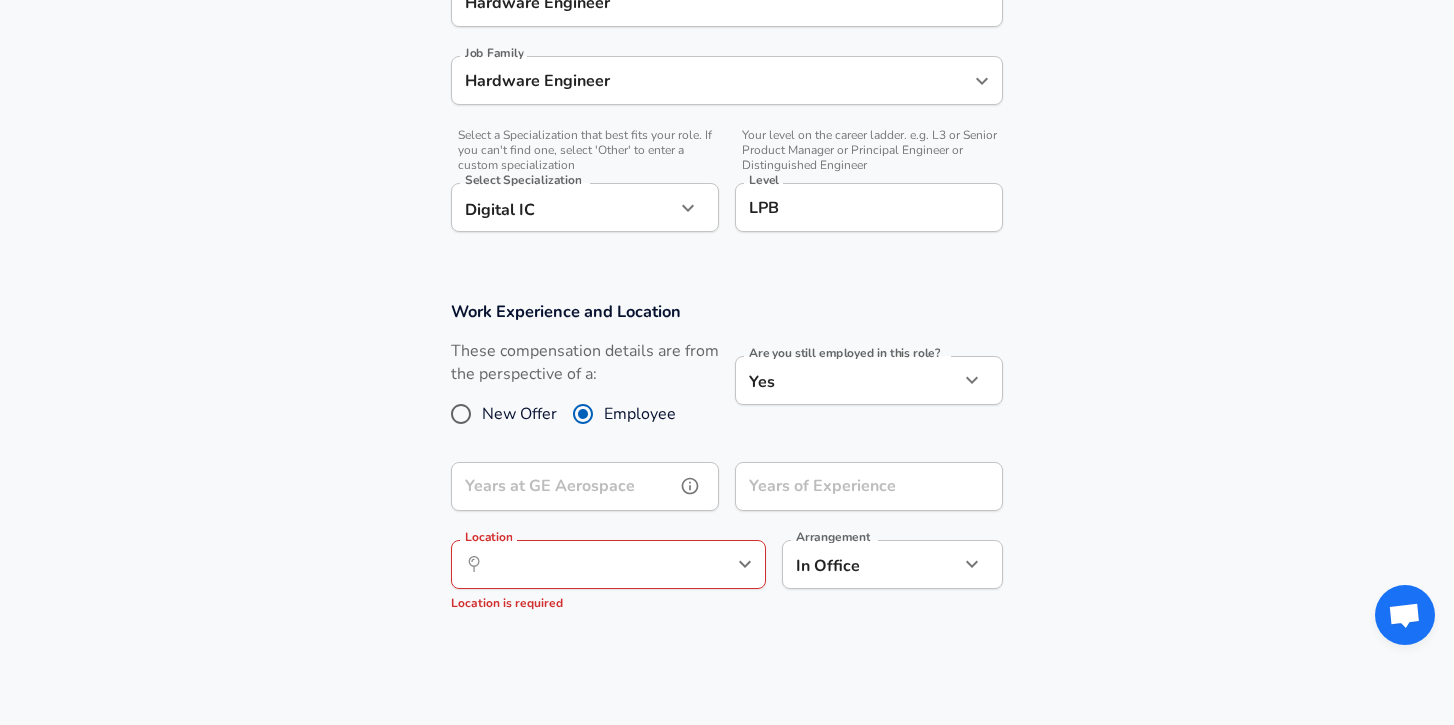 click on "Years at GE Aerospace Years at GE Aerospace" at bounding box center [585, 489] 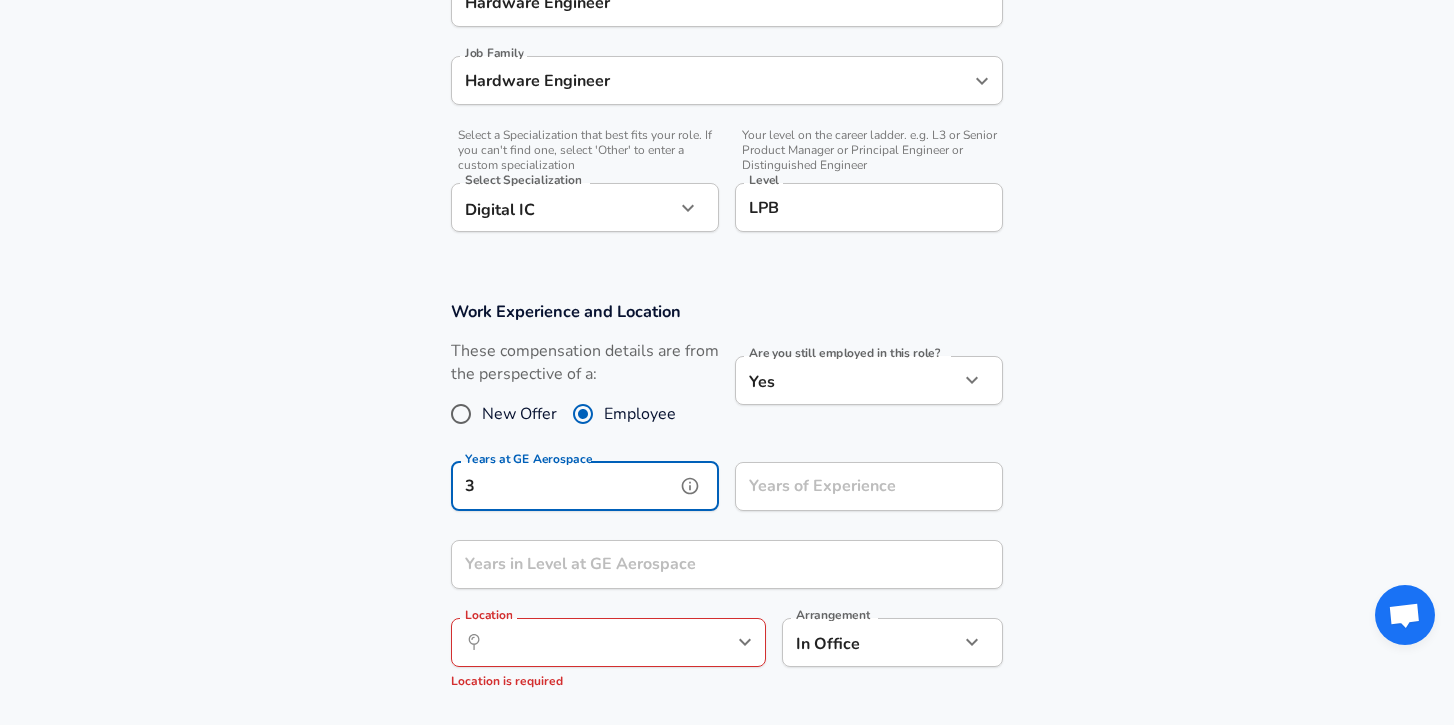 type on "3" 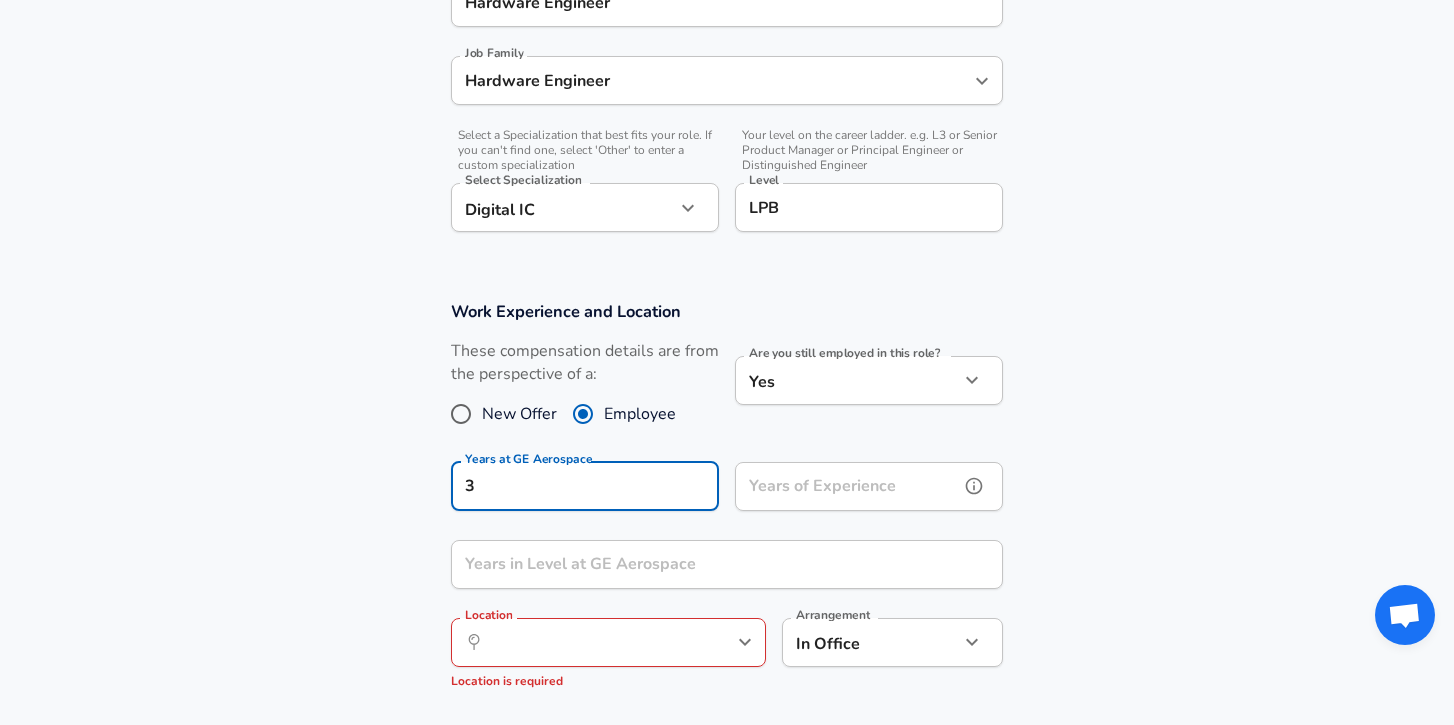 click on "Years of Experience Years of Experience" at bounding box center [869, 489] 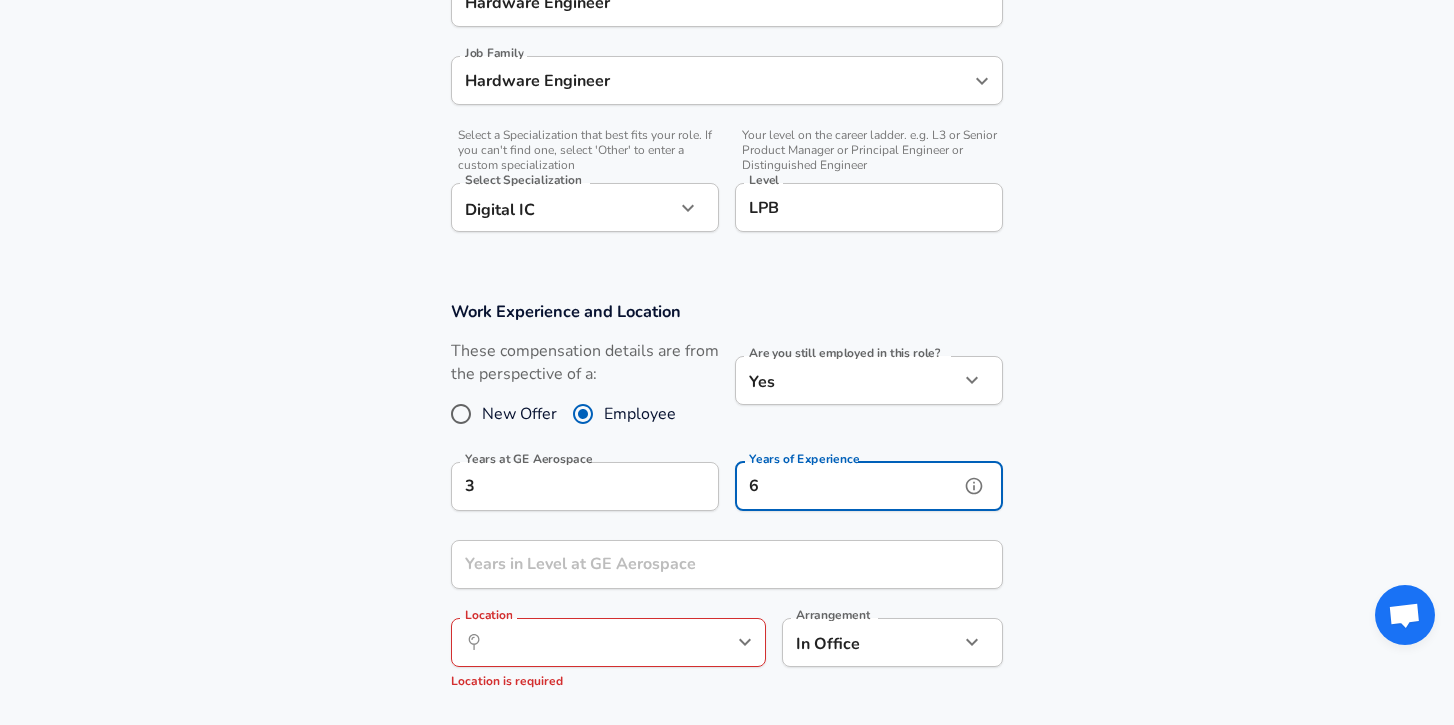 type on "6" 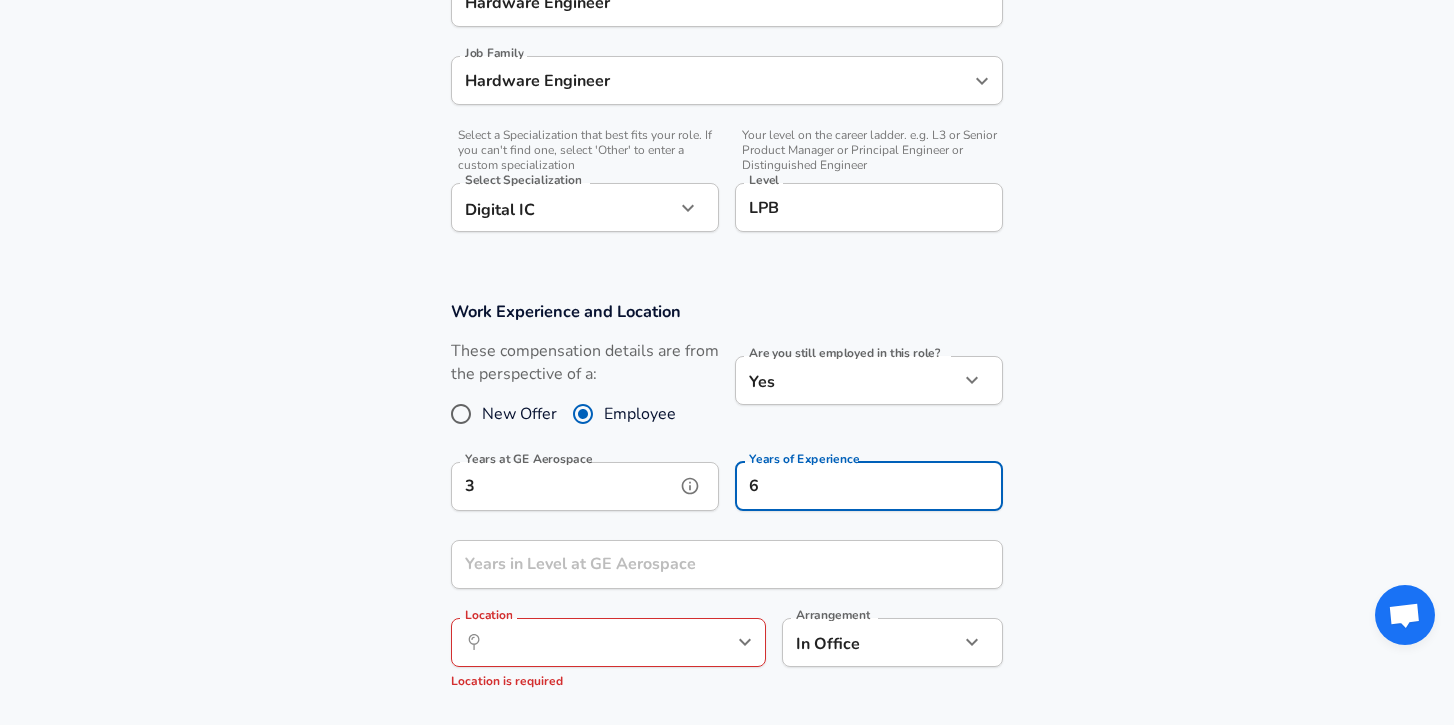 click on "3" at bounding box center [563, 486] 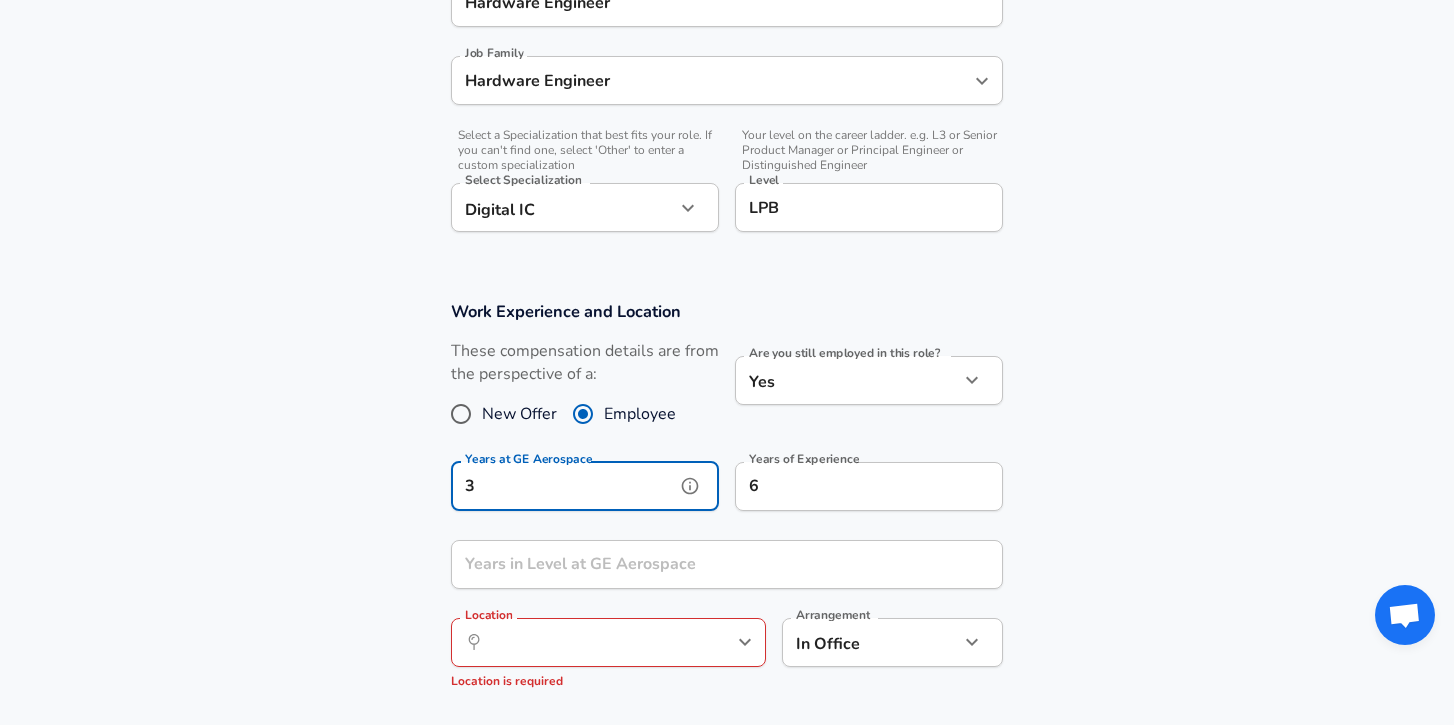 click on "3" at bounding box center (563, 486) 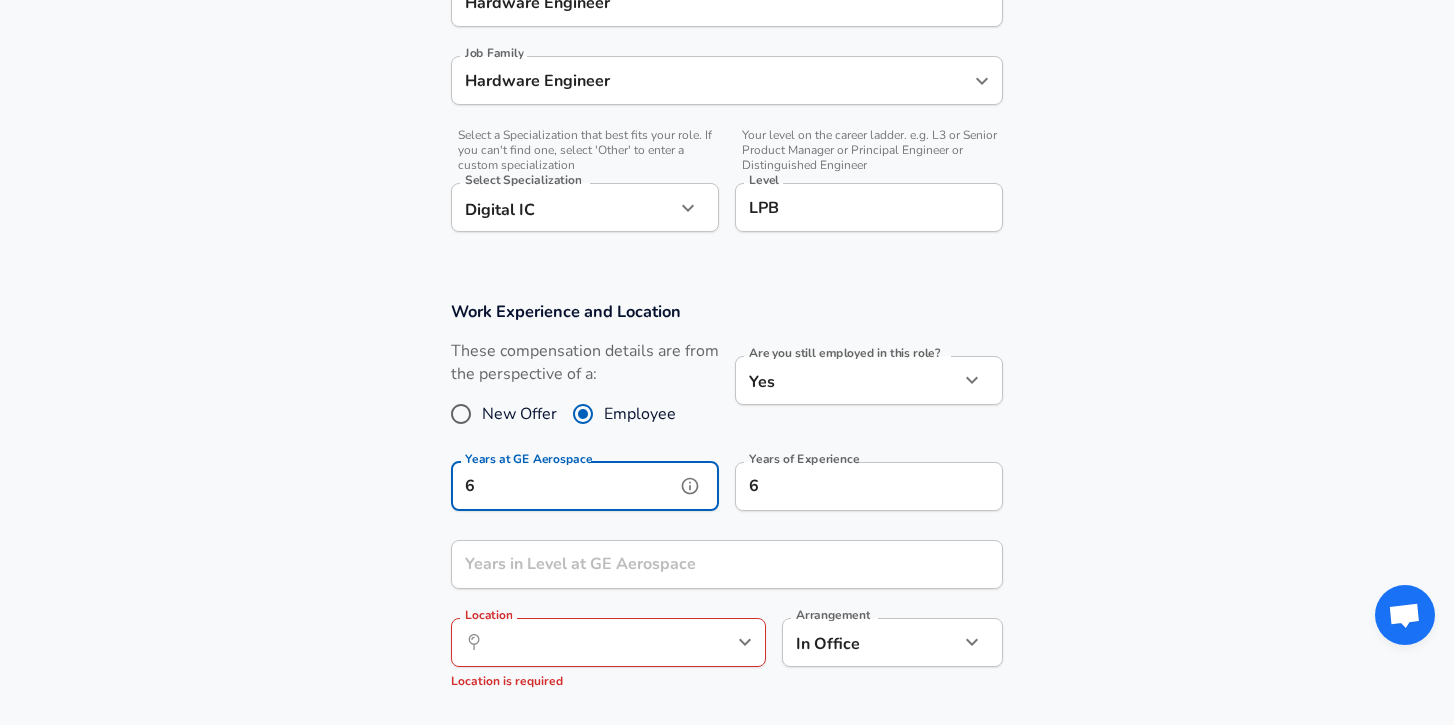 type on "6" 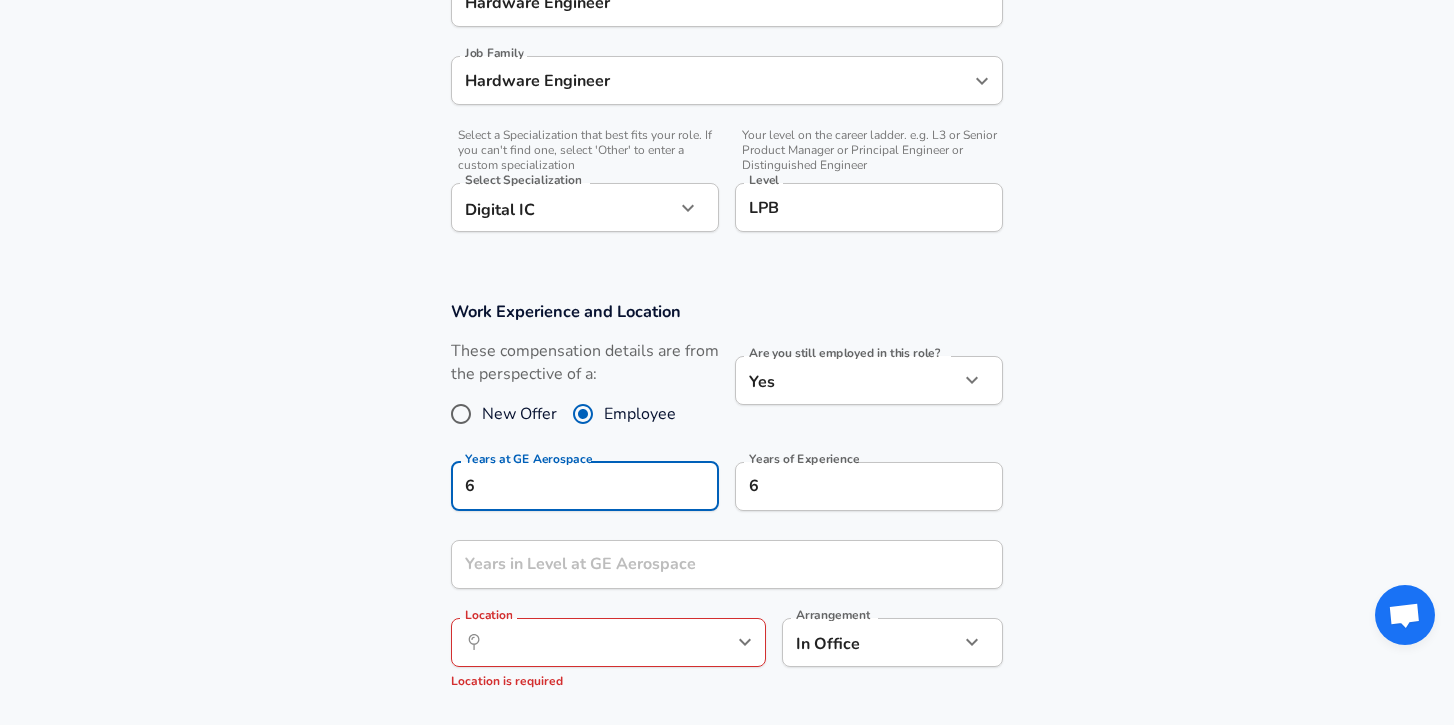 click on "Work Experience and Location These compensation details are from the perspective of a: New Offer Employee Are you still employed in this role? Yes yes Are you still employed in this role? Years at GE Aerospace 6 Years at GE Aerospace Years of Experience 6 Years of Experience Years in Level at GE Aerospace Years in Level at GE Aerospace Location ​ Location Location is required Arrangement In Office office Arrangement" at bounding box center (727, 500) 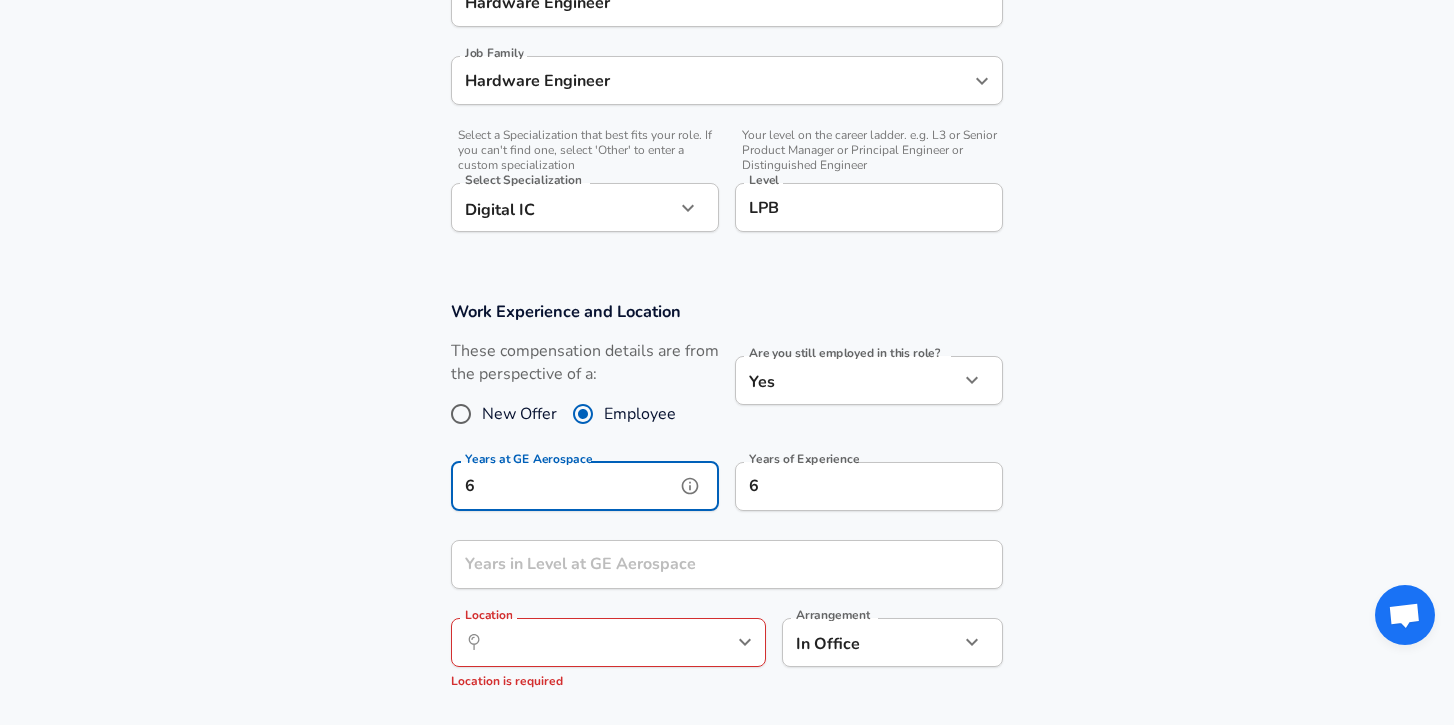 click on "6" at bounding box center (563, 486) 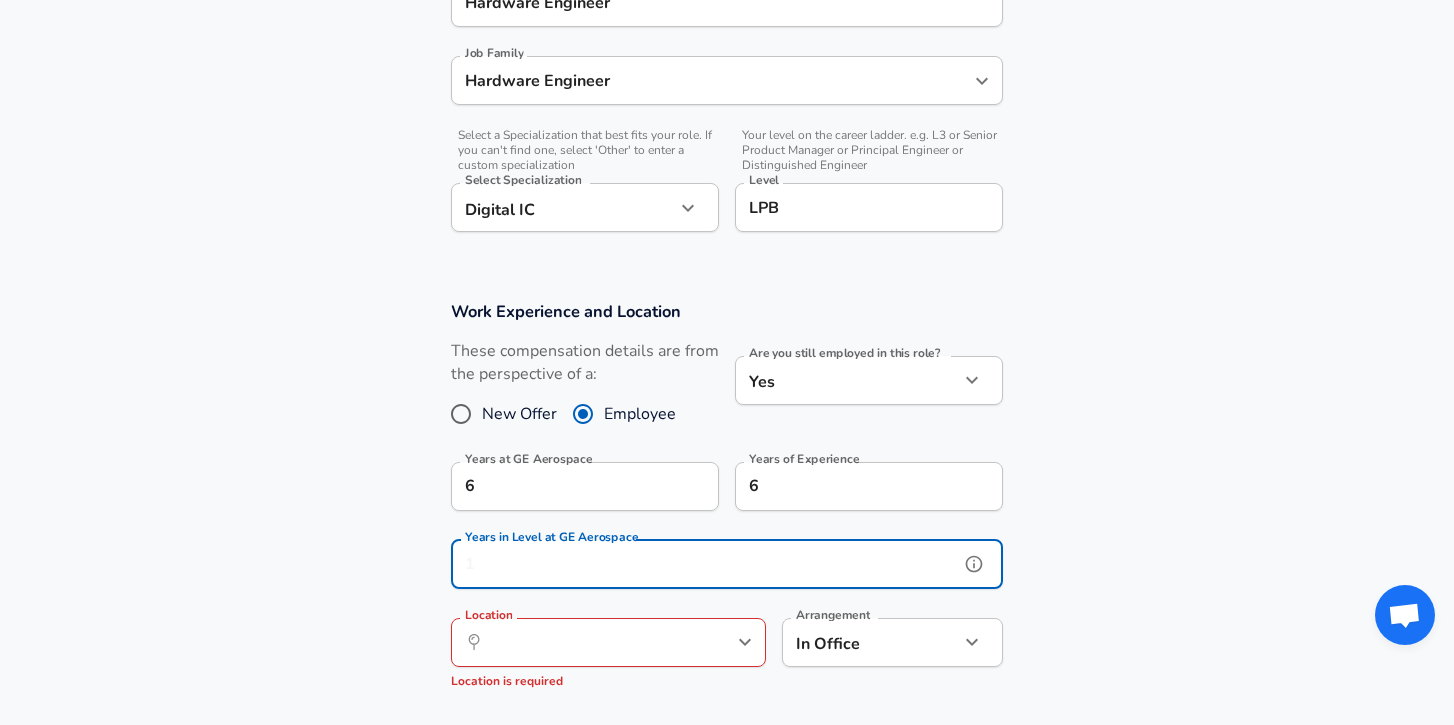 click on "Years in Level at GE Aerospace Years in Level at GE Aerospace" at bounding box center (727, 567) 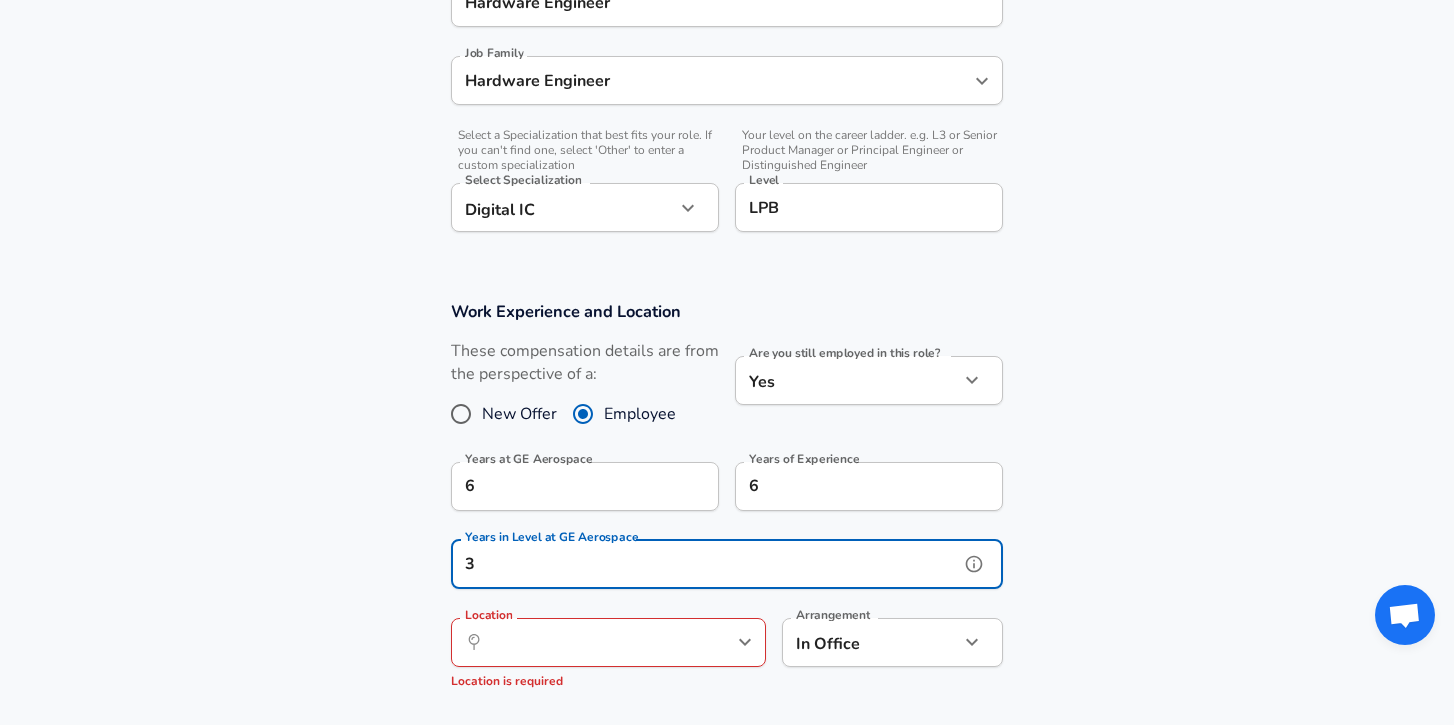 type on "3" 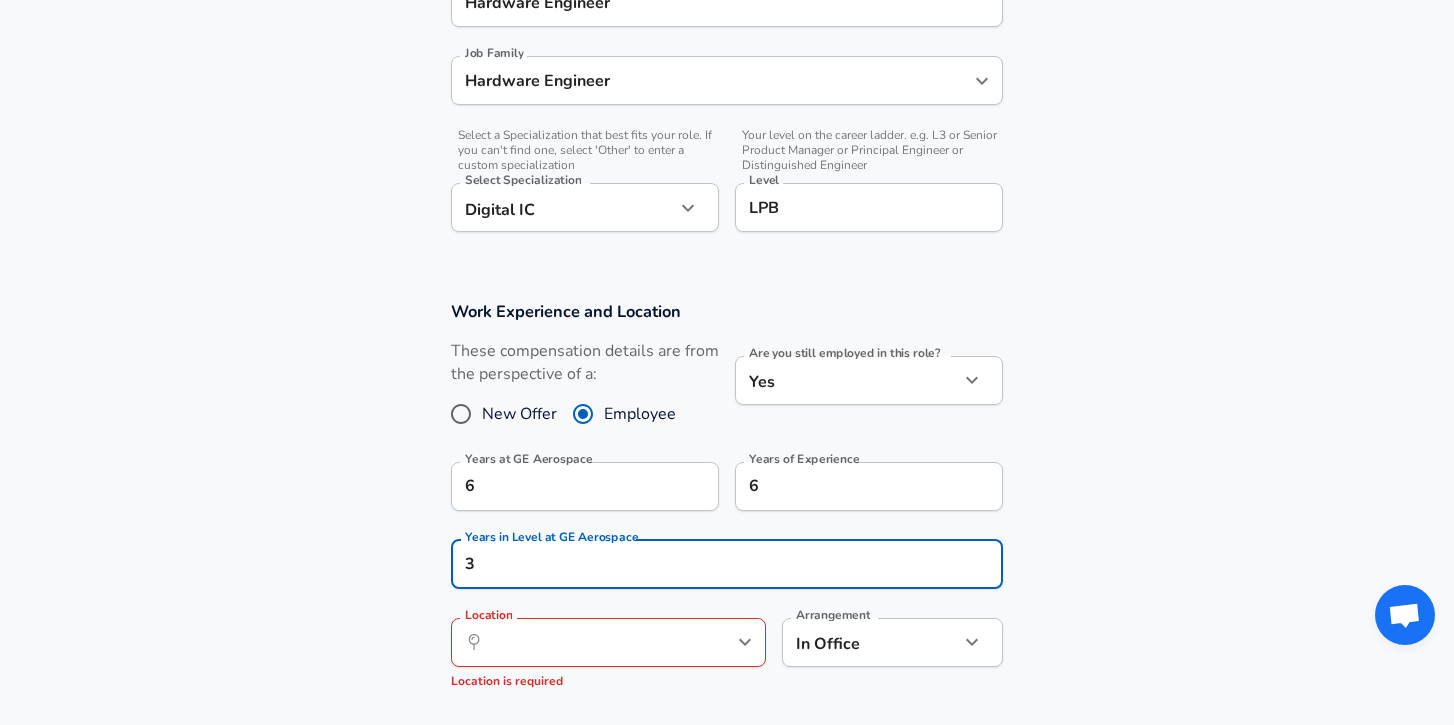 click on "Work Experience and Location These compensation details are from the perspective of a: New Offer Employee Are you still employed in this role? Yes yes Are you still employed in this role? Years at GE Aerospace 6 Years at GE Aerospace Years of Experience 6 Years of Experience Years in Level at GE Aerospace 3 Years in Level at GE Aerospace Location ​ Location Location is required Arrangement In Office office Arrangement" at bounding box center (727, 504) 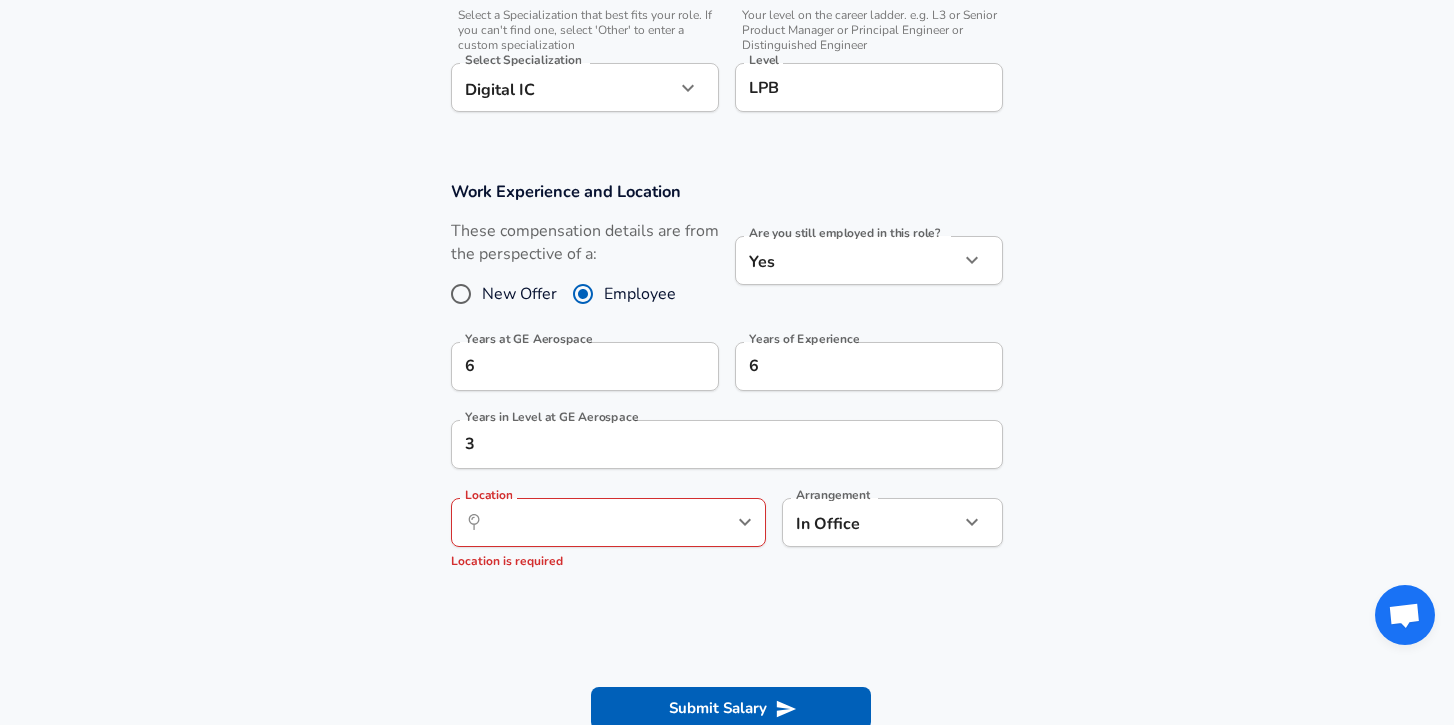 scroll, scrollTop: 732, scrollLeft: 0, axis: vertical 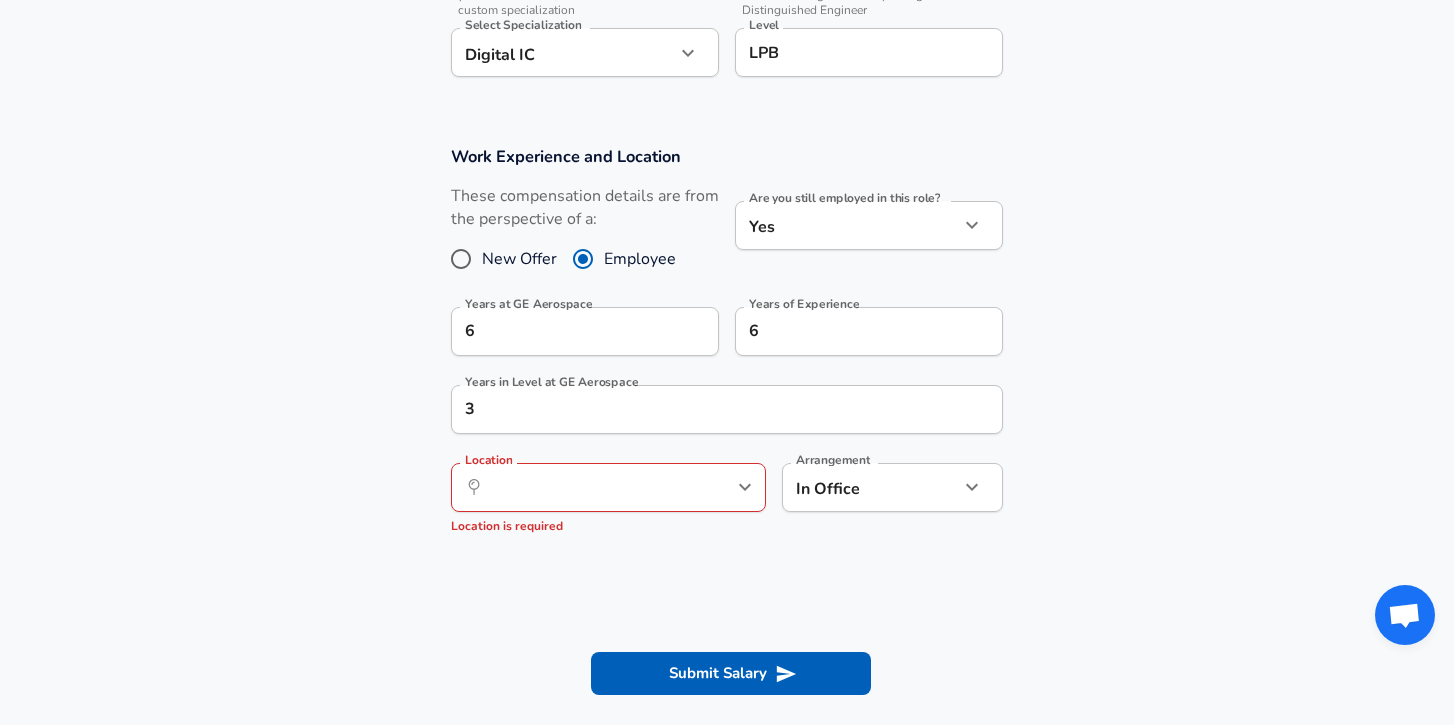 click on "​ Location" at bounding box center (608, 487) 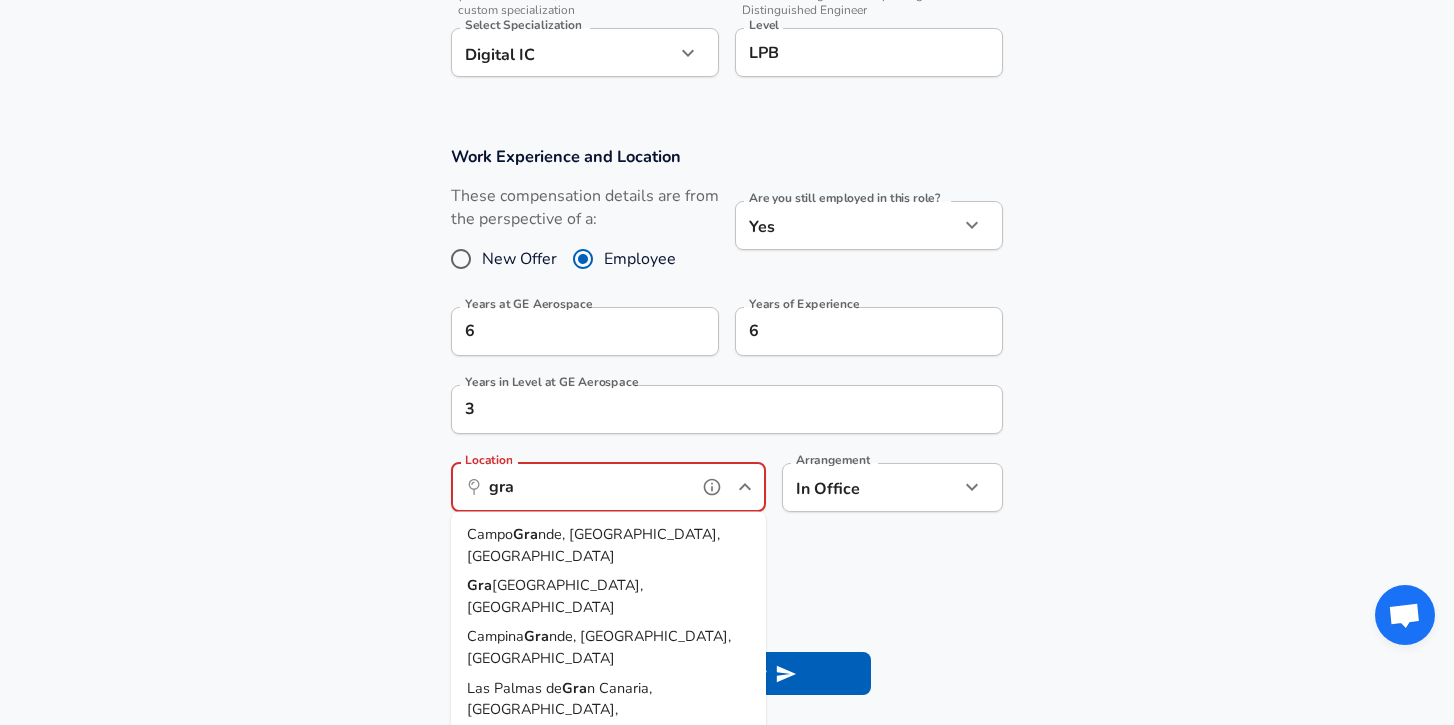 click on "Gra nd Rapids, MI" at bounding box center [608, 596] 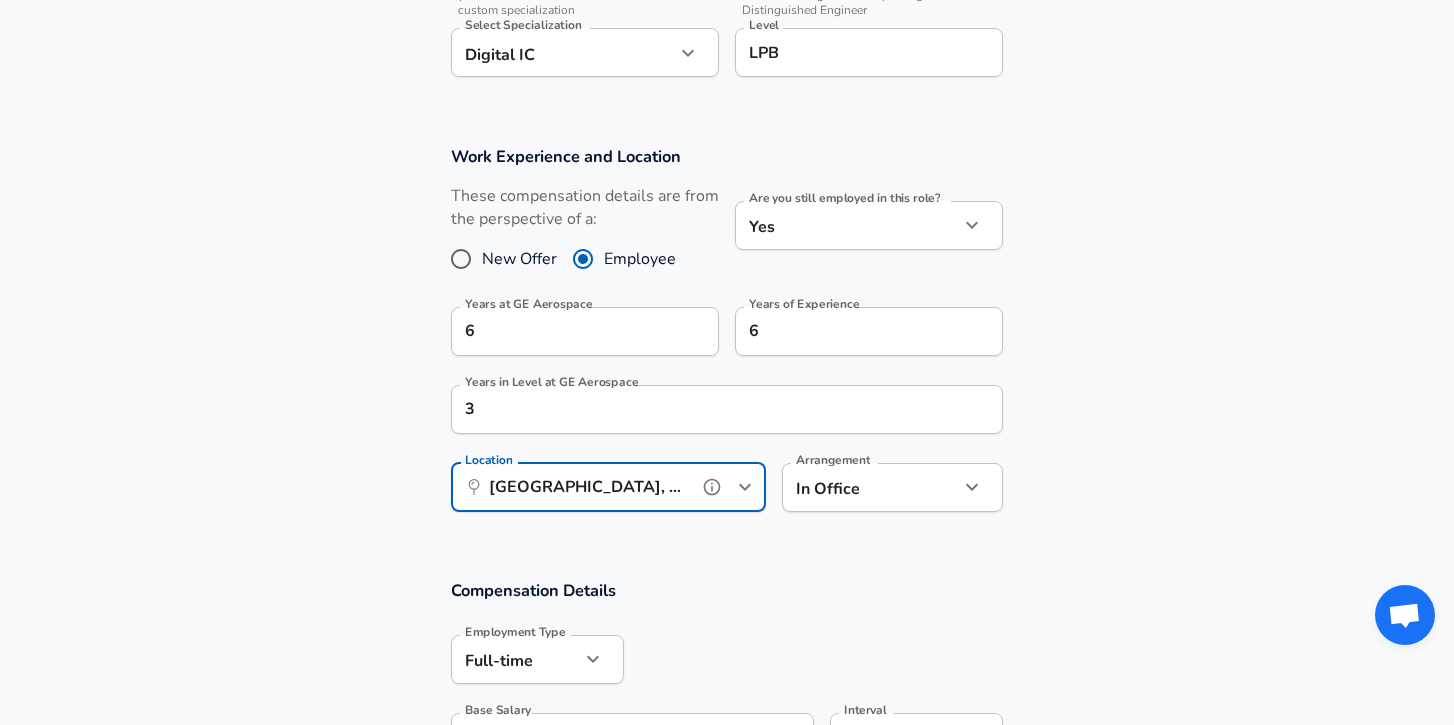 type on "Grand Rapids, MI" 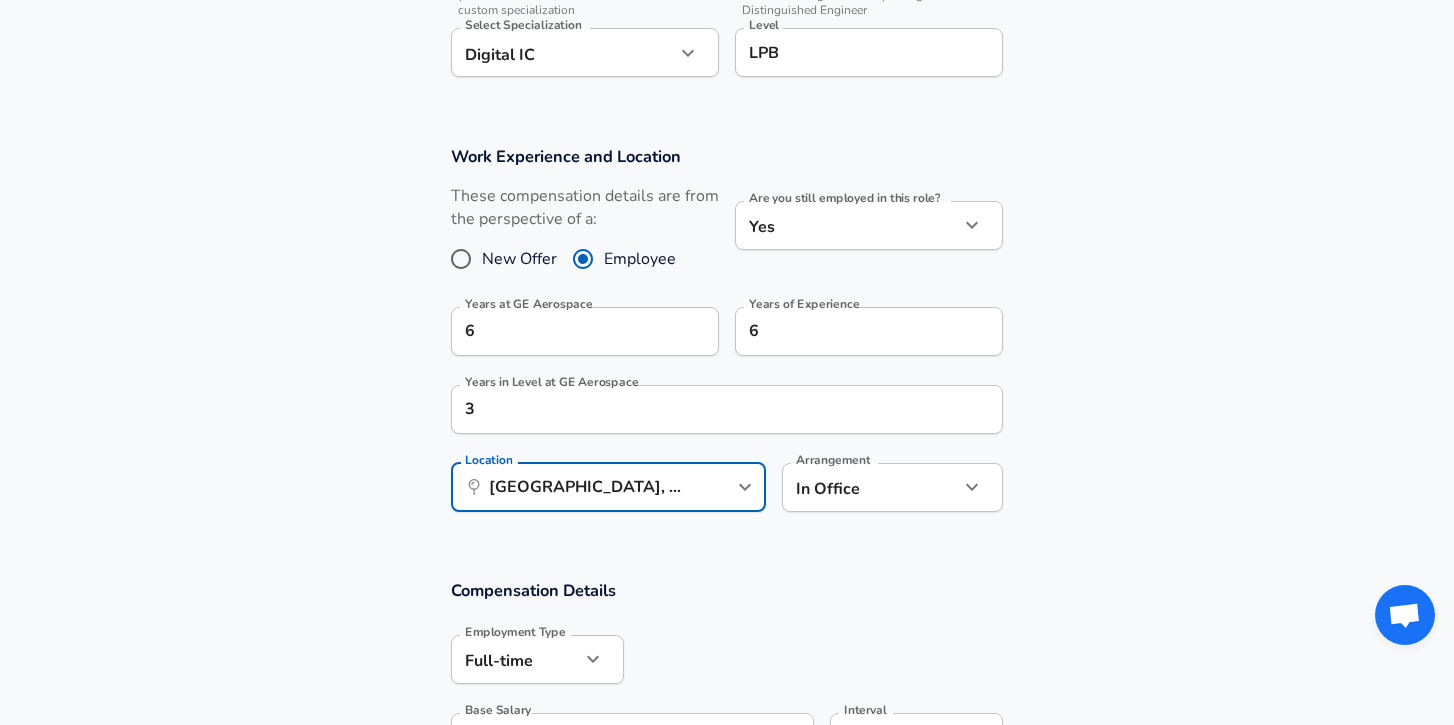 click on "Restart Add Your Salary Upload your offer letter   to verify your submission Enhance Privacy and Anonymity No Automatically hides specific fields until there are enough submissions to safely display the full details.   More Details Based on your submission and the data points that we have already collected, we will automatically hide and anonymize specific fields if there aren't enough data points to remain sufficiently anonymous. Company & Title Information   Enter the company you received your offer from Company GE Aerospace Company   Select the title that closest resembles your official title. This should be similar to the title that was present on your offer letter. Title Hardware Engineer Title Job Family Hardware Engineer Job Family   Select a Specialization that best fits your role. If you can't find one, select 'Other' to enter a custom specialization Select Specialization Digital IC Digital IC Select Specialization   Level LPB Level Work Experience and Location New Offer Employee Yes yes 6 6 3 ​" at bounding box center (727, -370) 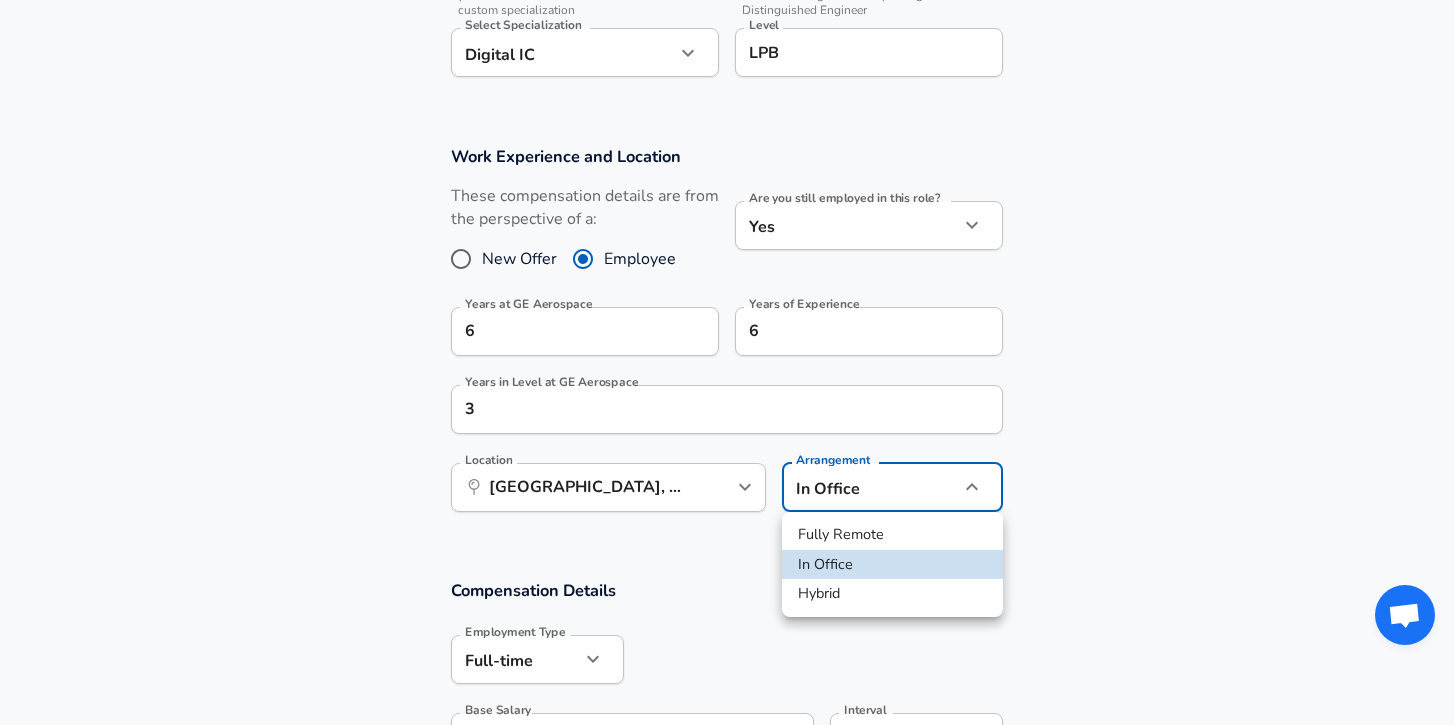 click on "Hybrid" at bounding box center [892, 594] 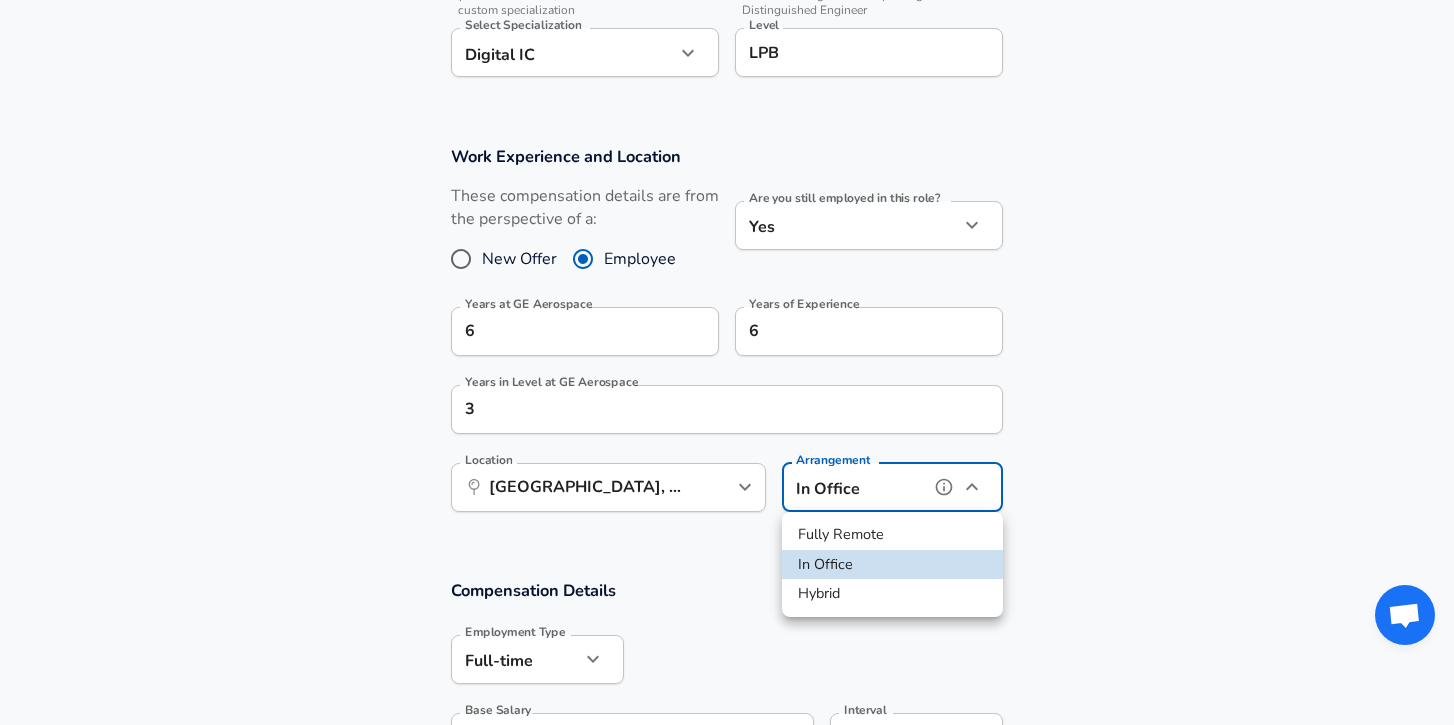 type on "hybrid" 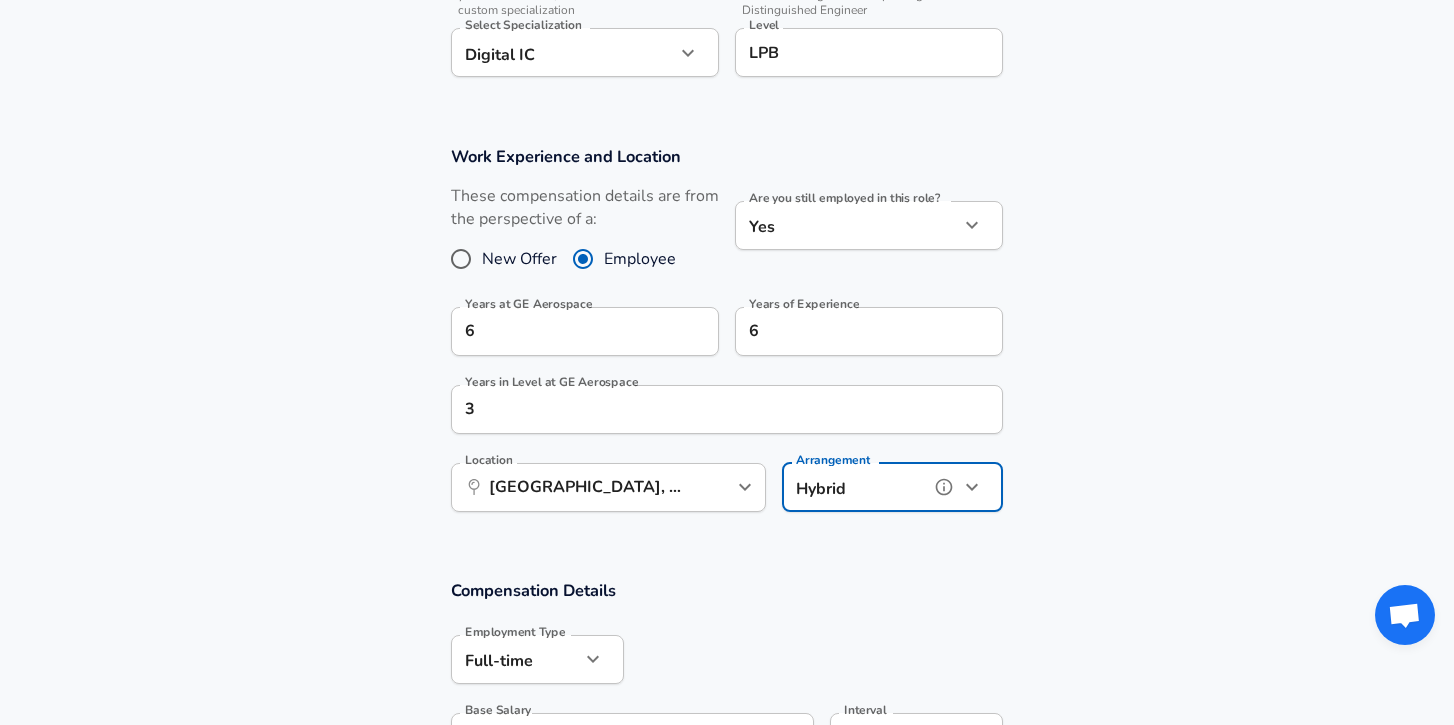 scroll, scrollTop: 953, scrollLeft: 0, axis: vertical 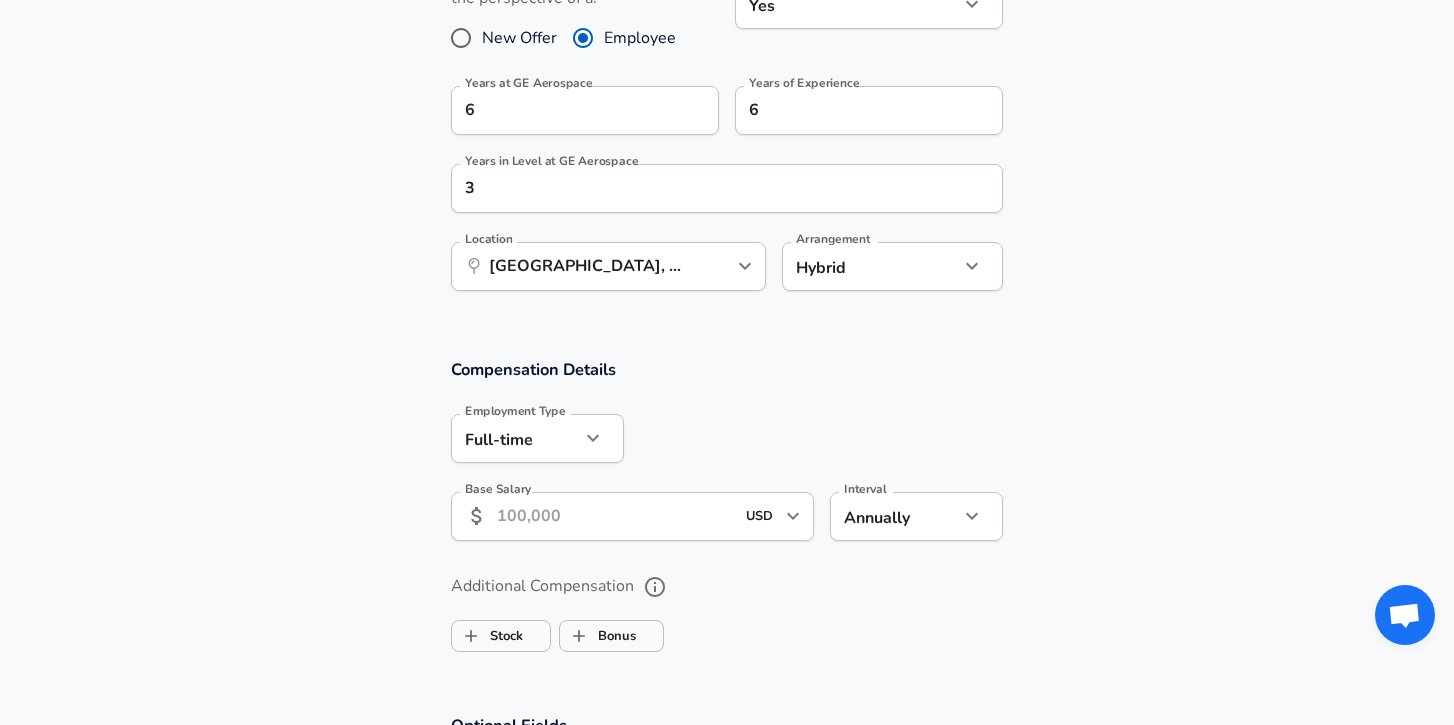 click on "Base Salary" at bounding box center (615, 516) 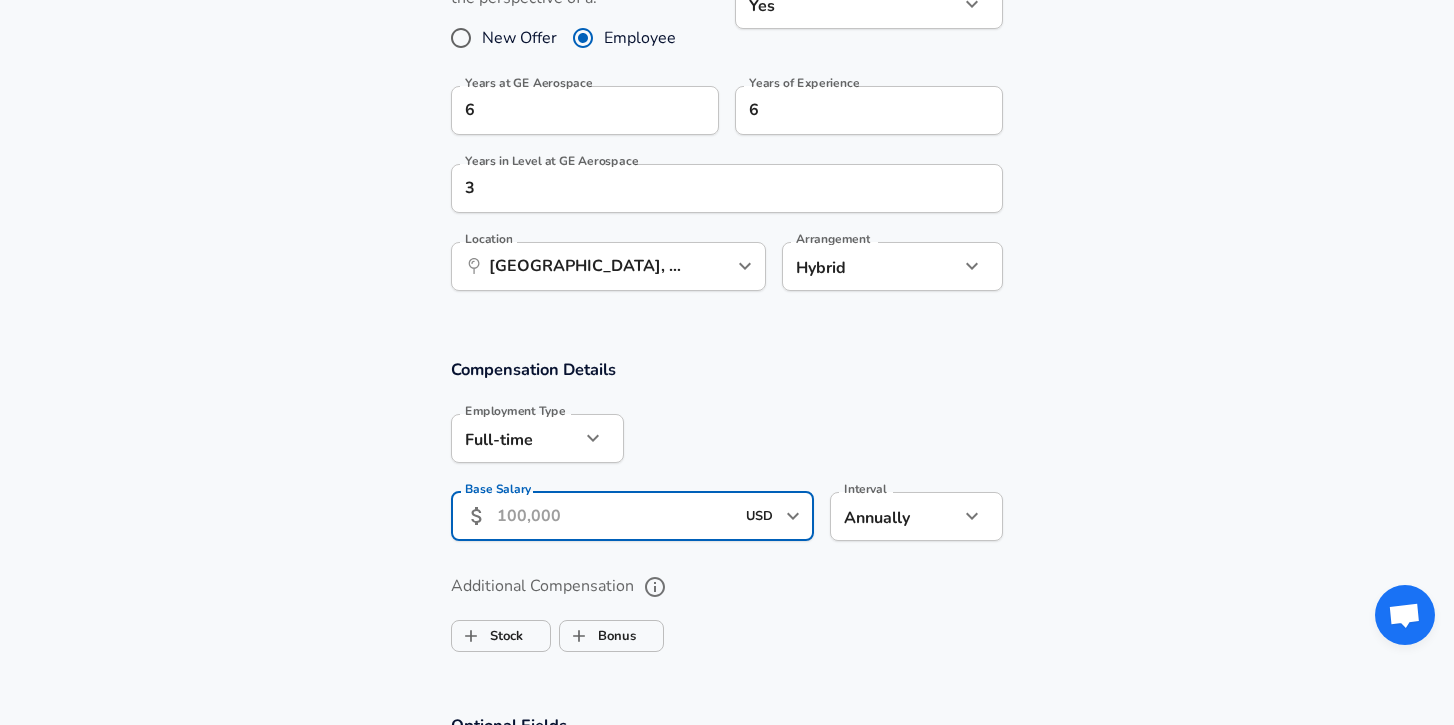 type on "119,200" 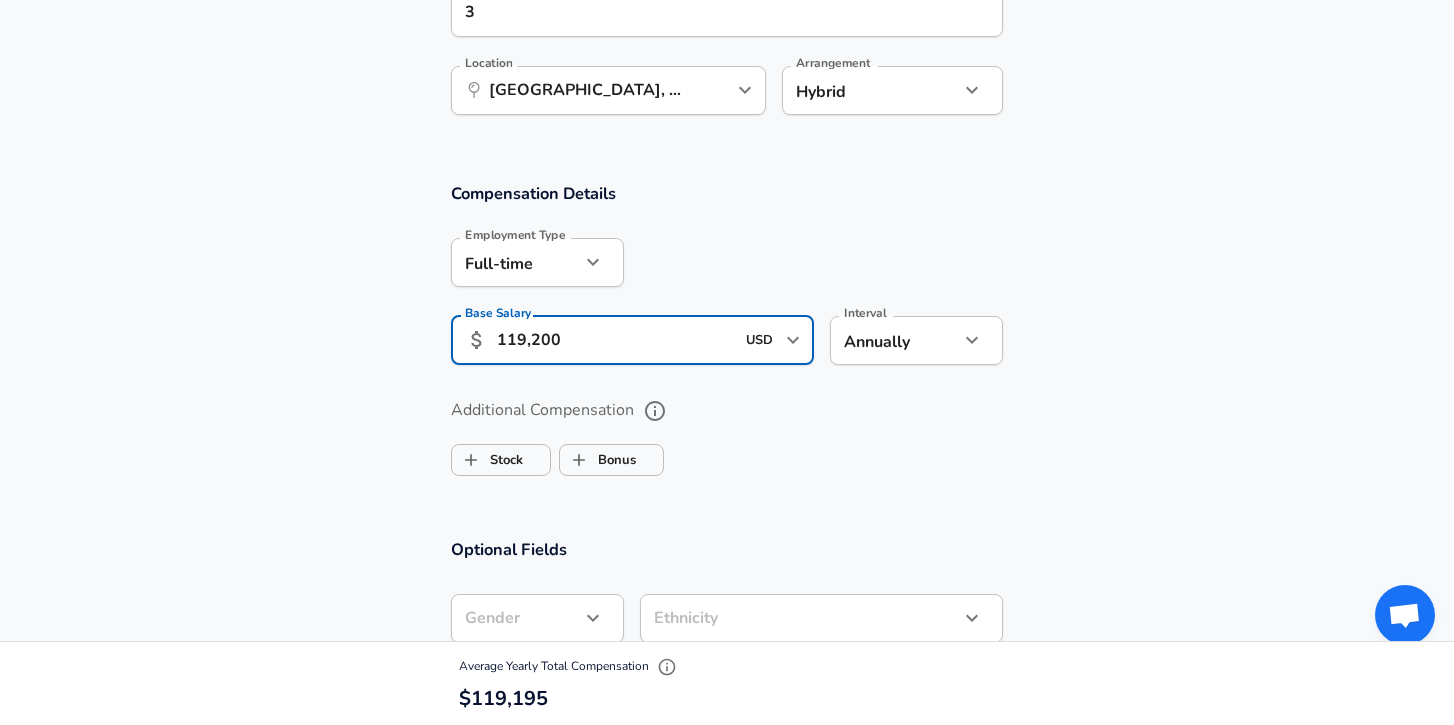 scroll, scrollTop: 1131, scrollLeft: 0, axis: vertical 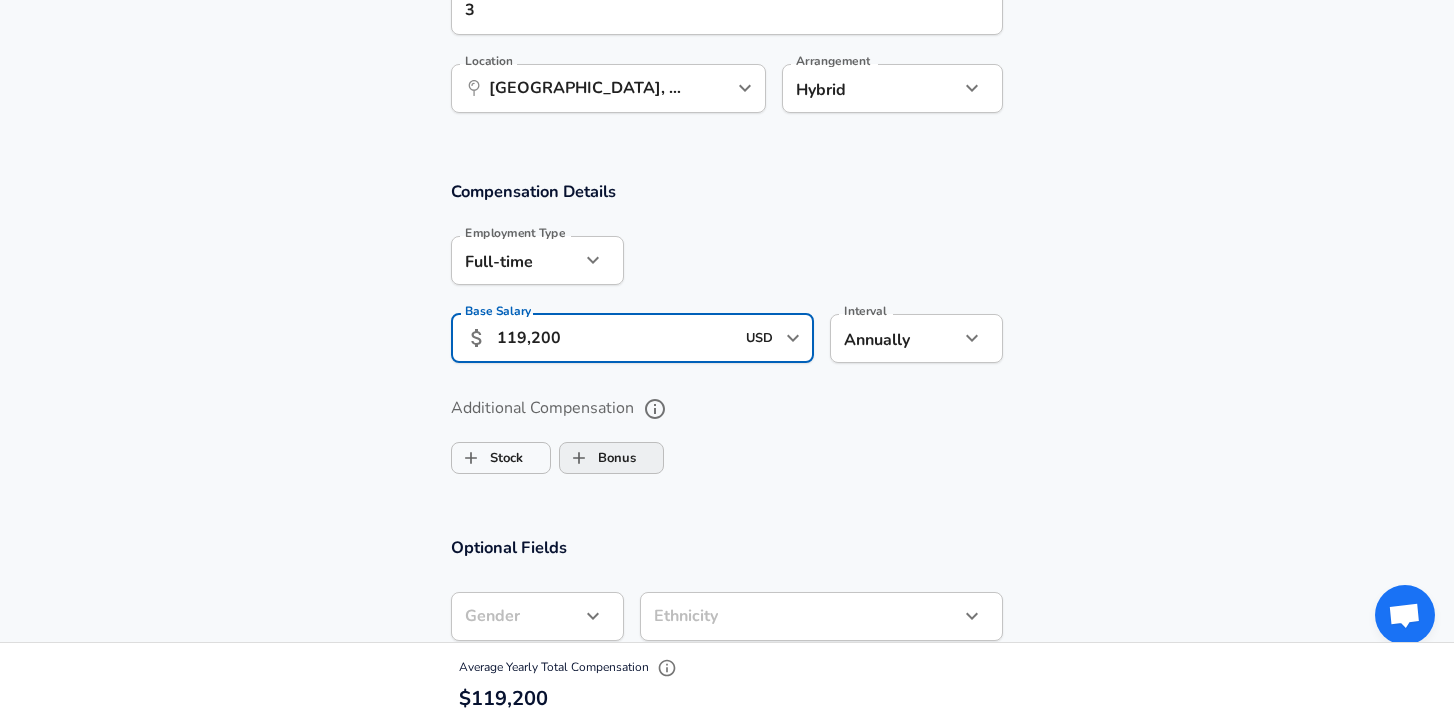 click on "Bonus" at bounding box center [598, 458] 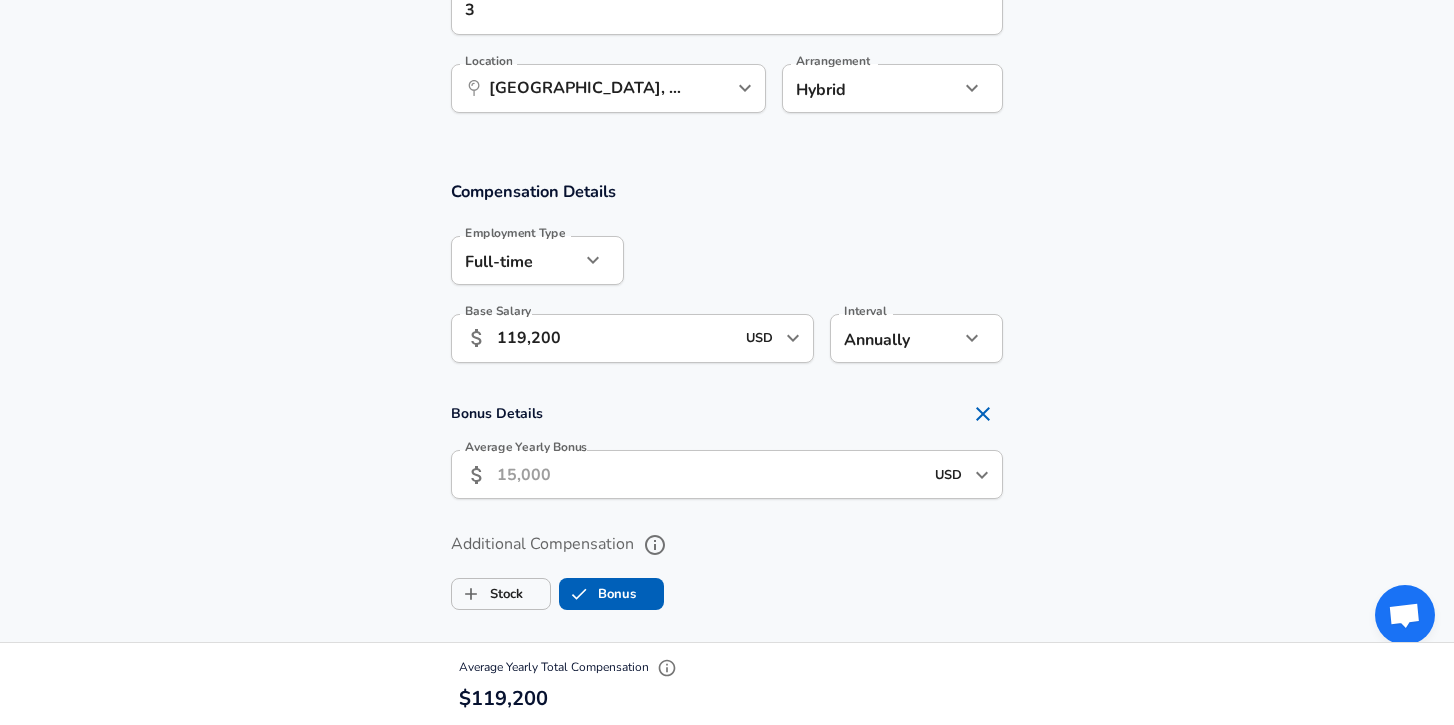 click on "Average Yearly Bonus" at bounding box center [710, 474] 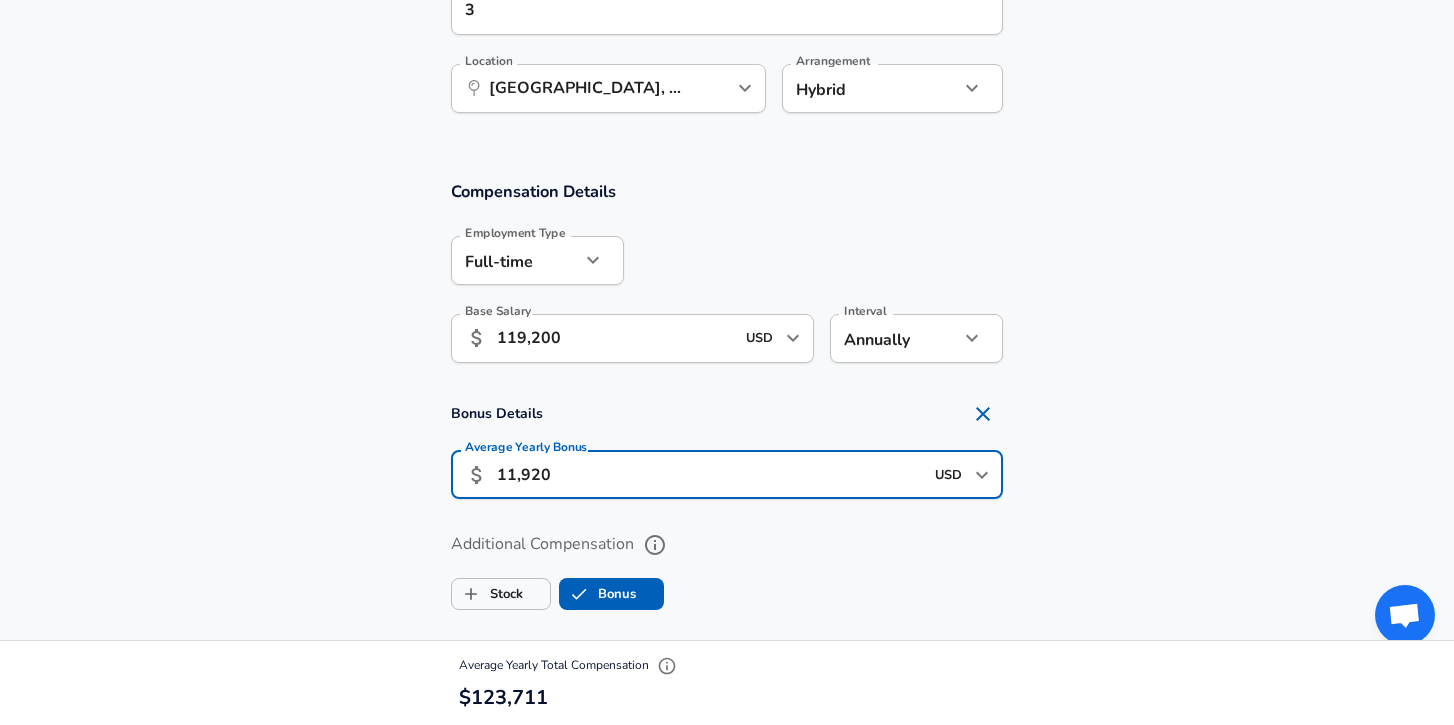 type on "11,920" 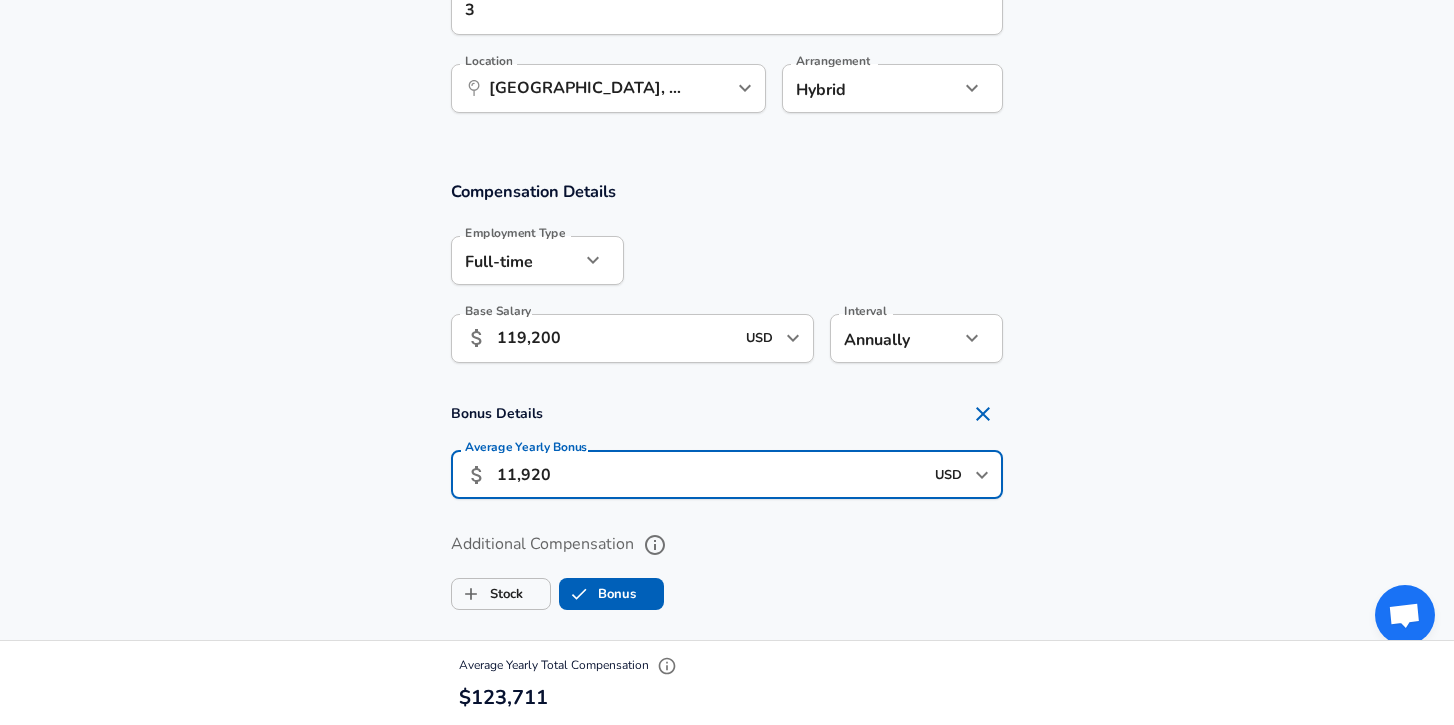 click on "Additional Compensation" at bounding box center [727, 545] 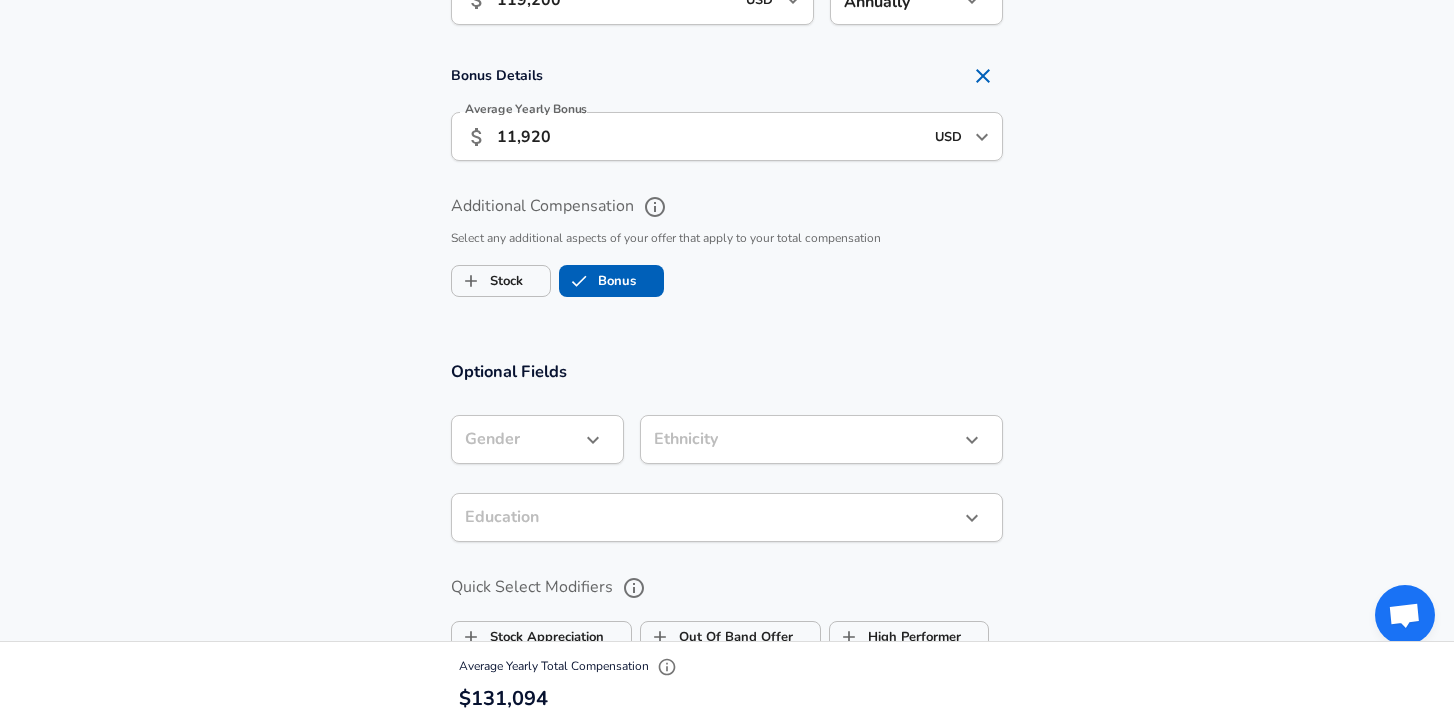 scroll, scrollTop: 1480, scrollLeft: 0, axis: vertical 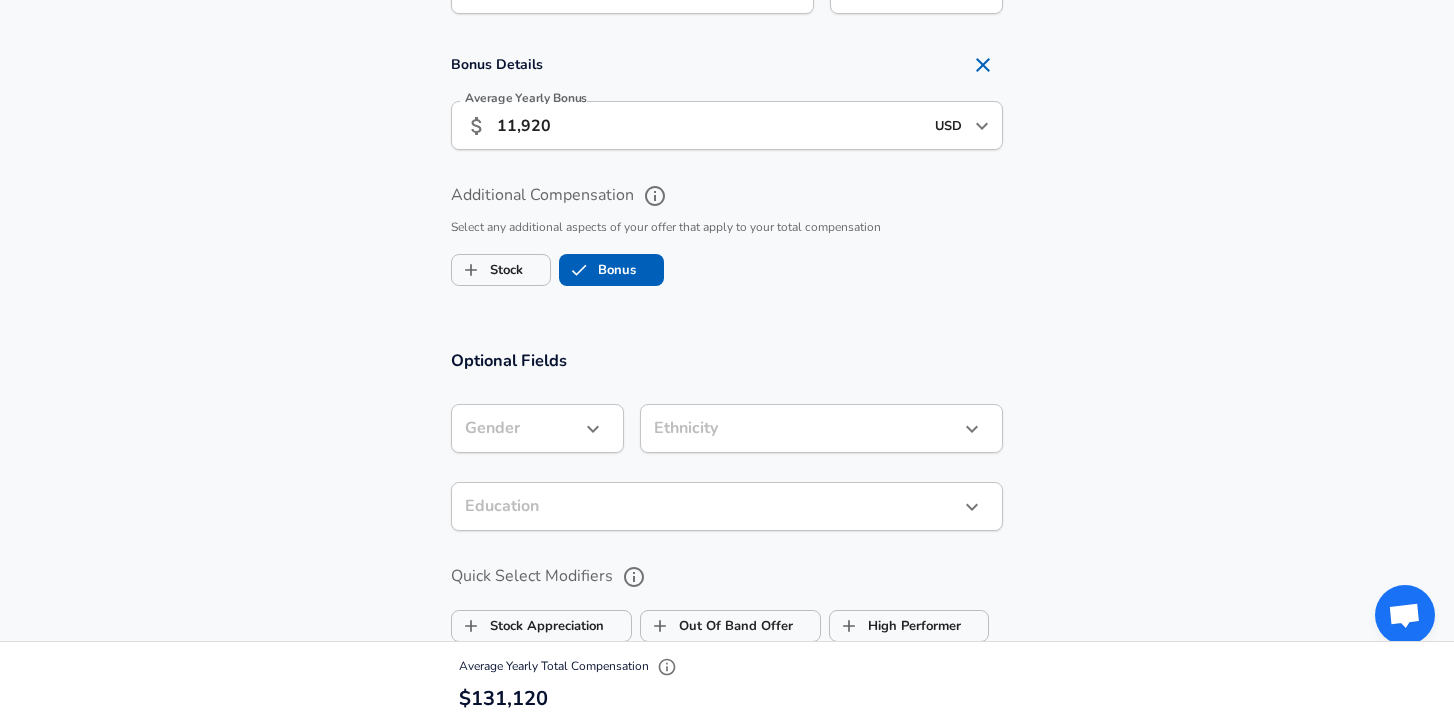 click on "Restart Add Your Salary Upload your offer letter   to verify your submission Enhance Privacy and Anonymity No Automatically hides specific fields until there are enough submissions to safely display the full details.   More Details Based on your submission and the data points that we have already collected, we will automatically hide and anonymize specific fields if there aren't enough data points to remain sufficiently anonymous. Company & Title Information   Enter the company you received your offer from Company GE Aerospace Company   Select the title that closest resembles your official title. This should be similar to the title that was present on your offer letter. Title Hardware Engineer Title Job Family Hardware Engineer Job Family   Select a Specialization that best fits your role. If you can't find one, select 'Other' to enter a custom specialization Select Specialization Digital IC Digital IC Select Specialization   Level LPB Level Work Experience and Location New Offer Employee Yes yes 6 6 3 ​" at bounding box center [727, -1118] 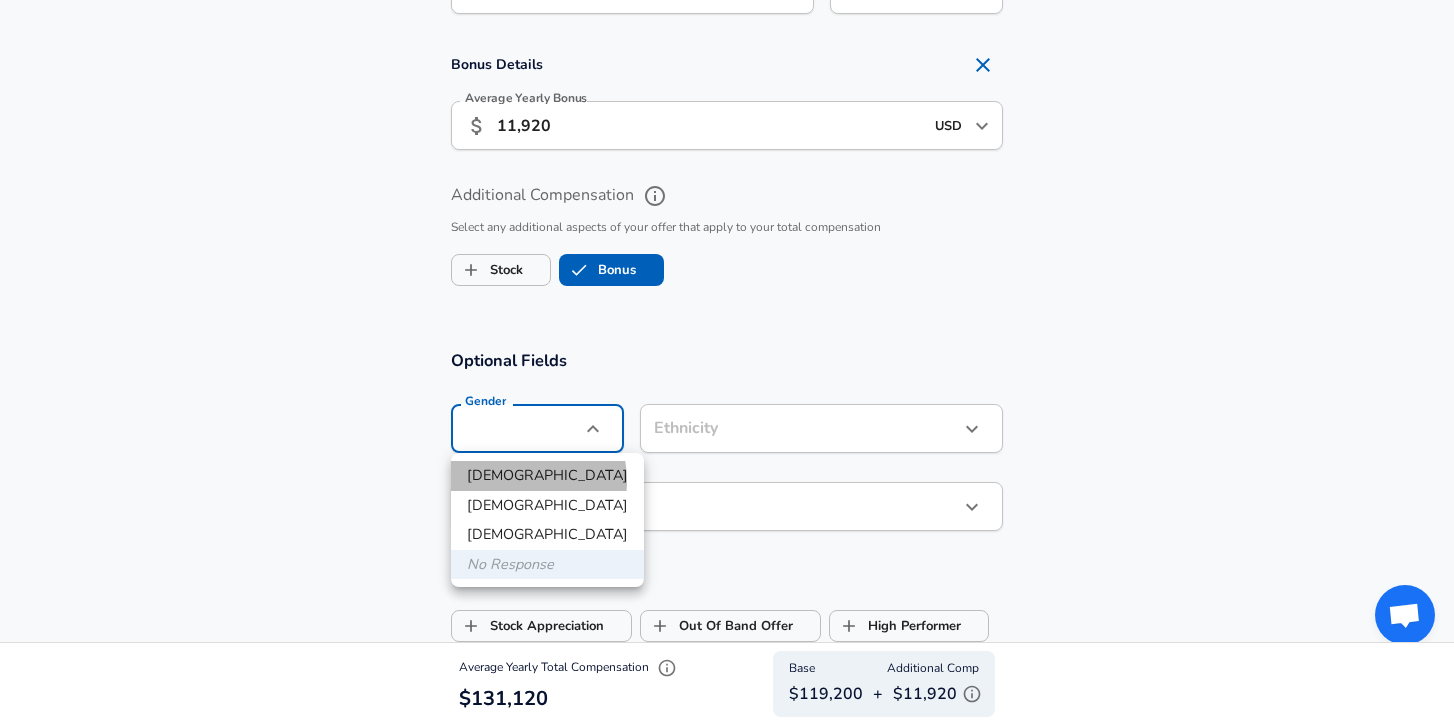 click on "Male" at bounding box center [547, 476] 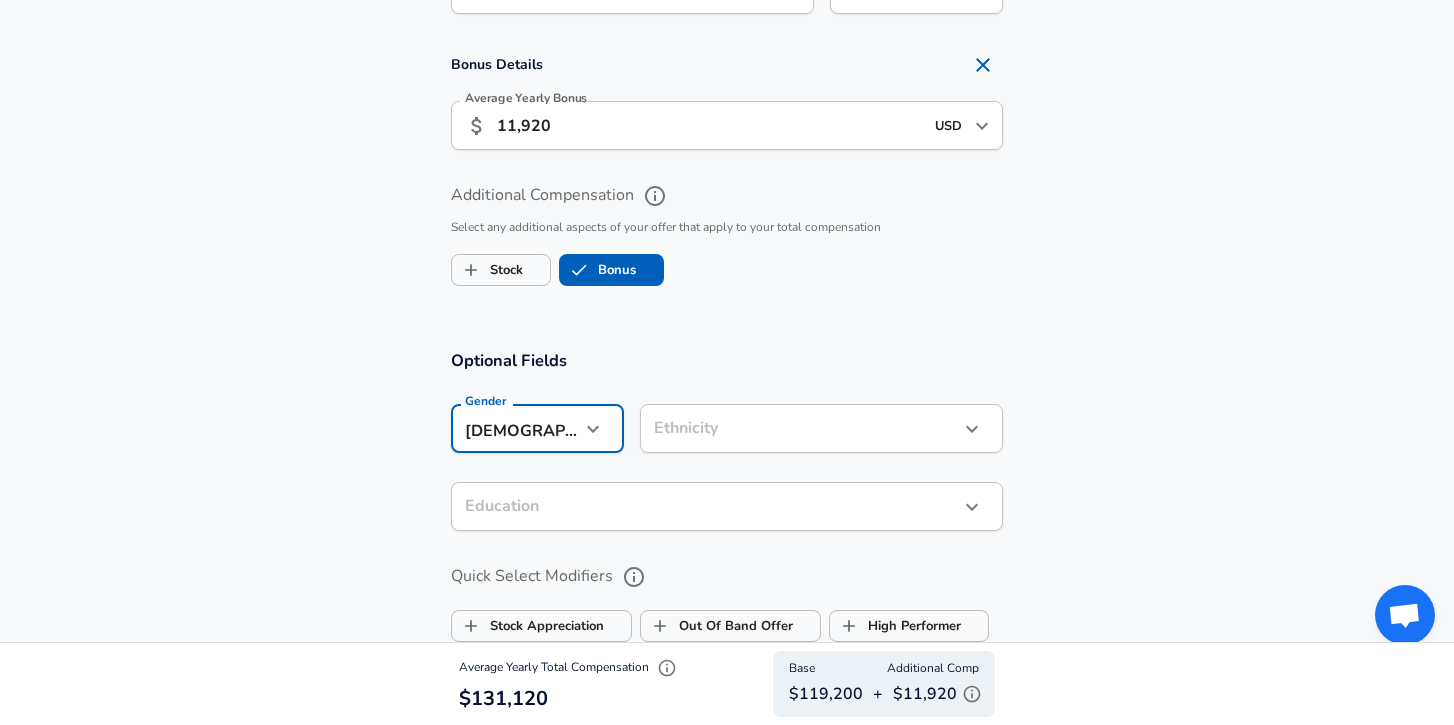 click on "Restart Add Your Salary Upload your offer letter   to verify your submission Enhance Privacy and Anonymity No Automatically hides specific fields until there are enough submissions to safely display the full details.   More Details Based on your submission and the data points that we have already collected, we will automatically hide and anonymize specific fields if there aren't enough data points to remain sufficiently anonymous. Company & Title Information   Enter the company you received your offer from Company GE Aerospace Company   Select the title that closest resembles your official title. This should be similar to the title that was present on your offer letter. Title Hardware Engineer Title Job Family Hardware Engineer Job Family   Select a Specialization that best fits your role. If you can't find one, select 'Other' to enter a custom specialization Select Specialization Digital IC Digital IC Select Specialization   Level LPB Level Work Experience and Location New Offer Employee Yes yes 6 6 3 ​" at bounding box center [727, -1118] 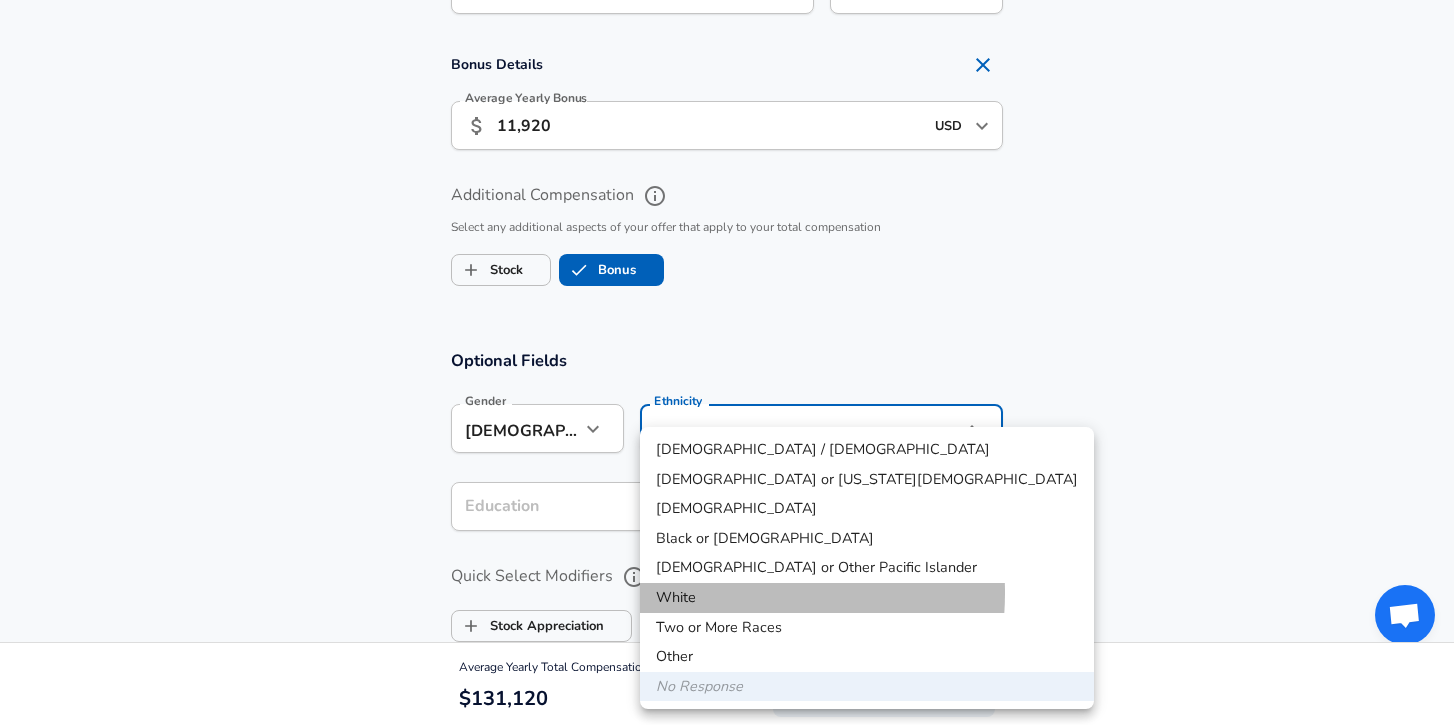 click on "White" at bounding box center (867, 598) 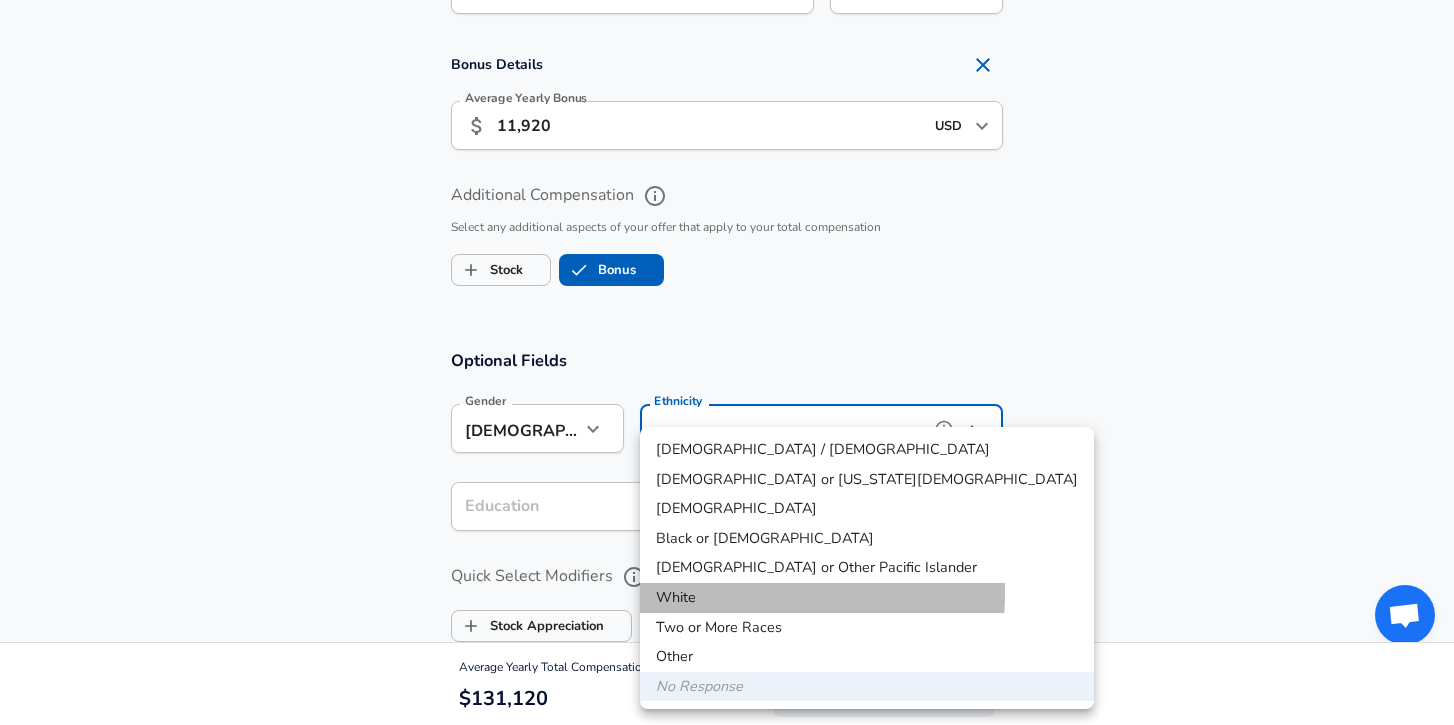 type on "White" 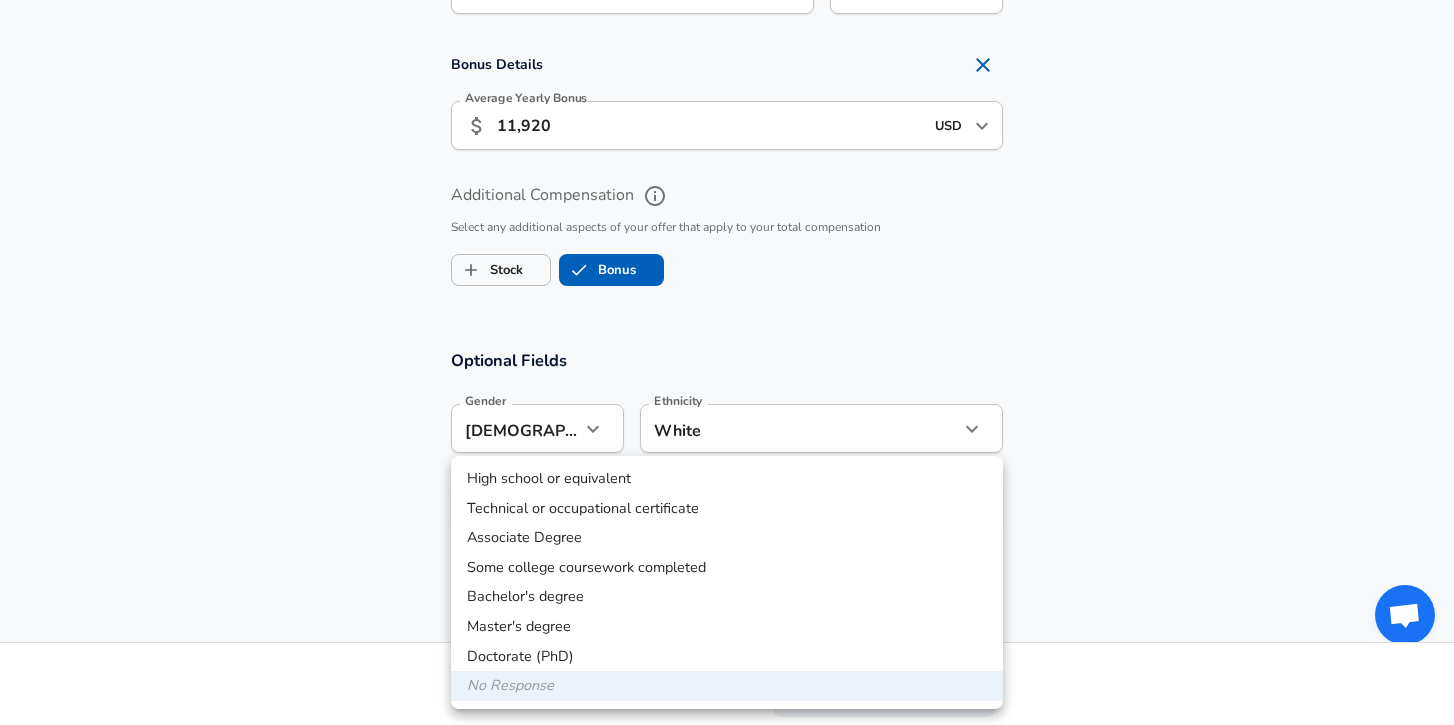 click on "Restart Add Your Salary Upload your offer letter   to verify your submission Enhance Privacy and Anonymity No Automatically hides specific fields until there are enough submissions to safely display the full details.   More Details Based on your submission and the data points that we have already collected, we will automatically hide and anonymize specific fields if there aren't enough data points to remain sufficiently anonymous. Company & Title Information   Enter the company you received your offer from Company GE Aerospace Company   Select the title that closest resembles your official title. This should be similar to the title that was present on your offer letter. Title Hardware Engineer Title Job Family Hardware Engineer Job Family   Select a Specialization that best fits your role. If you can't find one, select 'Other' to enter a custom specialization Select Specialization Digital IC Digital IC Select Specialization   Level LPB Level Work Experience and Location New Offer Employee Yes yes 6 6 3 ​" at bounding box center (727, -1118) 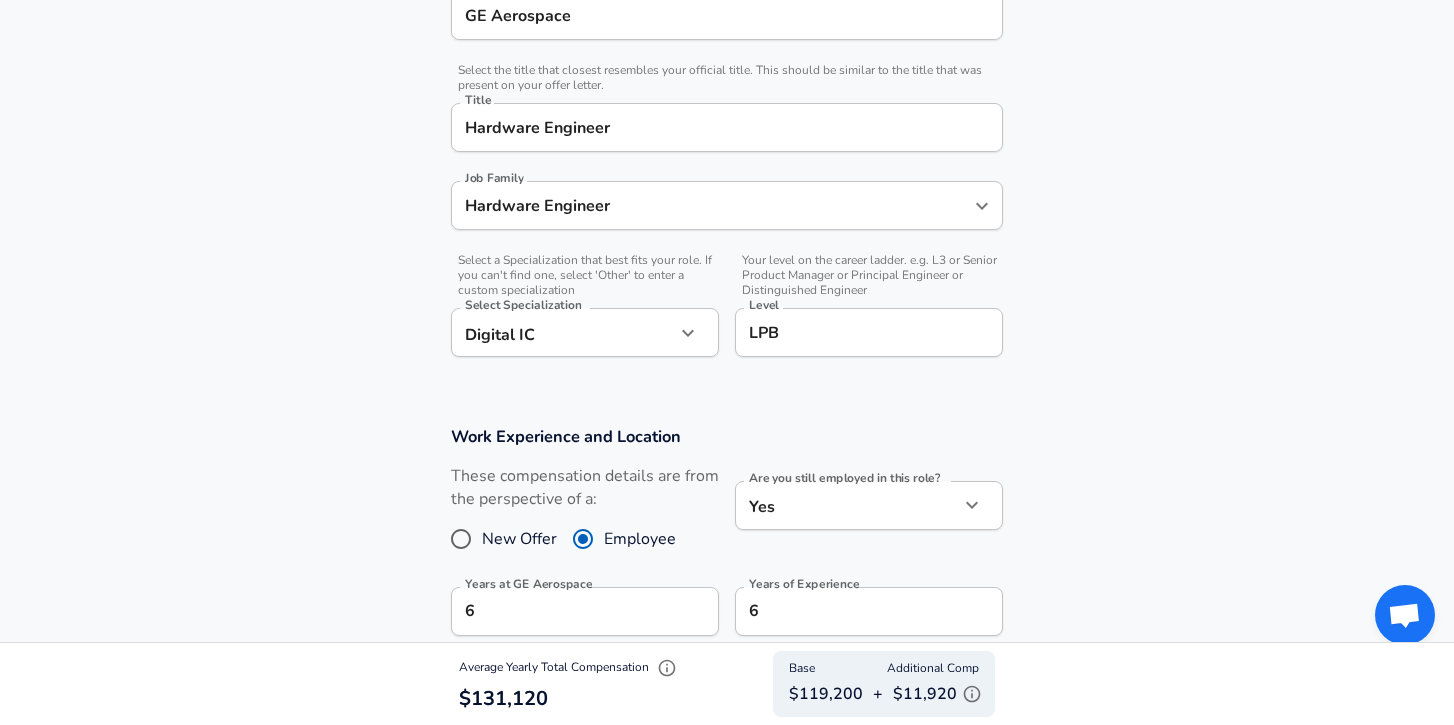 scroll, scrollTop: 451, scrollLeft: 0, axis: vertical 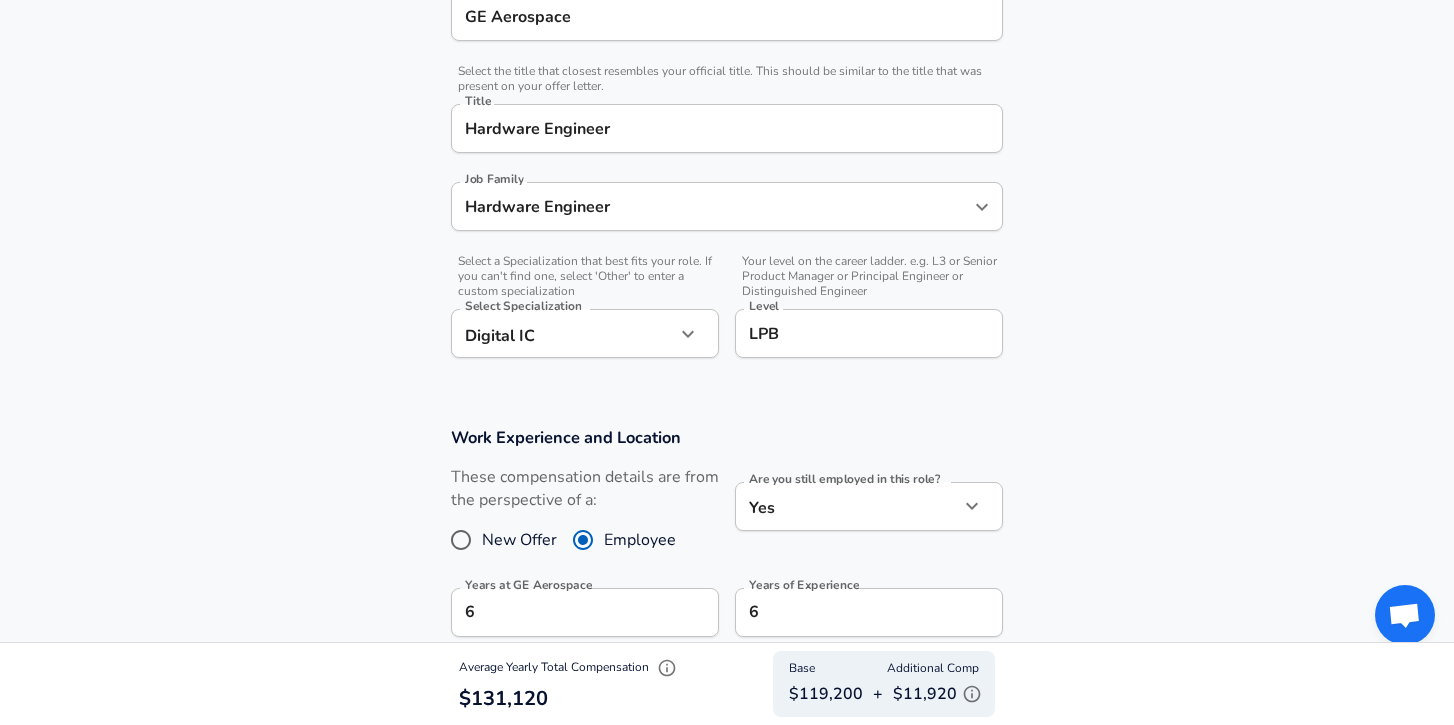 click on "Hardware Engineer" at bounding box center [727, 128] 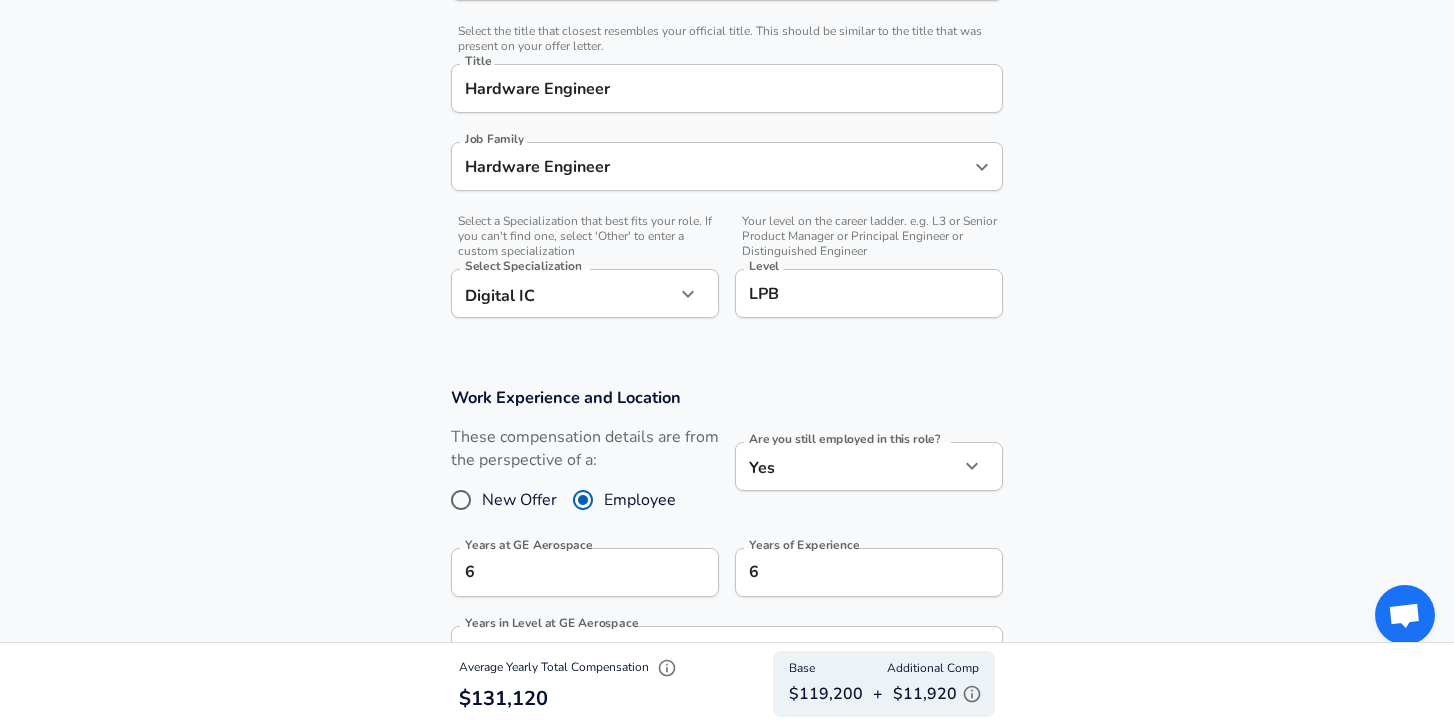 click on "Hardware Engineer" at bounding box center [712, 166] 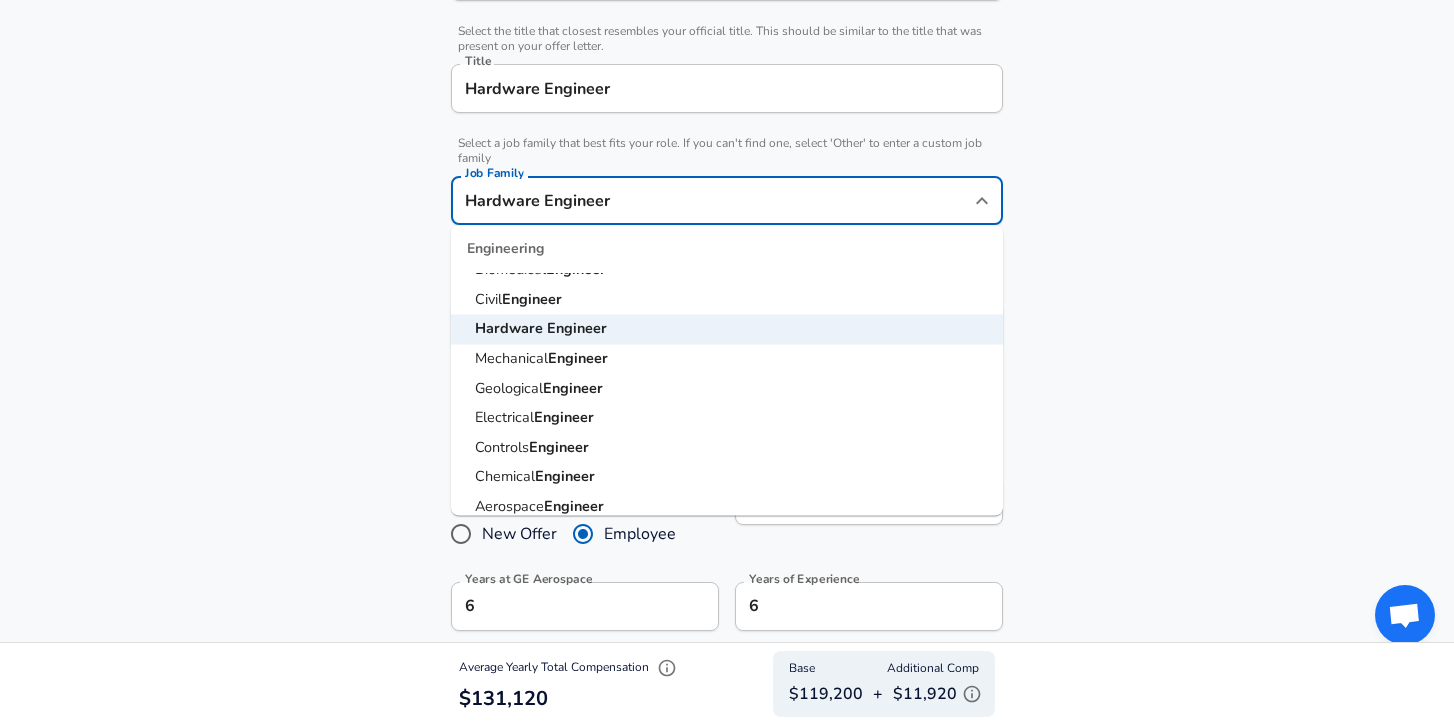 scroll, scrollTop: 371, scrollLeft: 0, axis: vertical 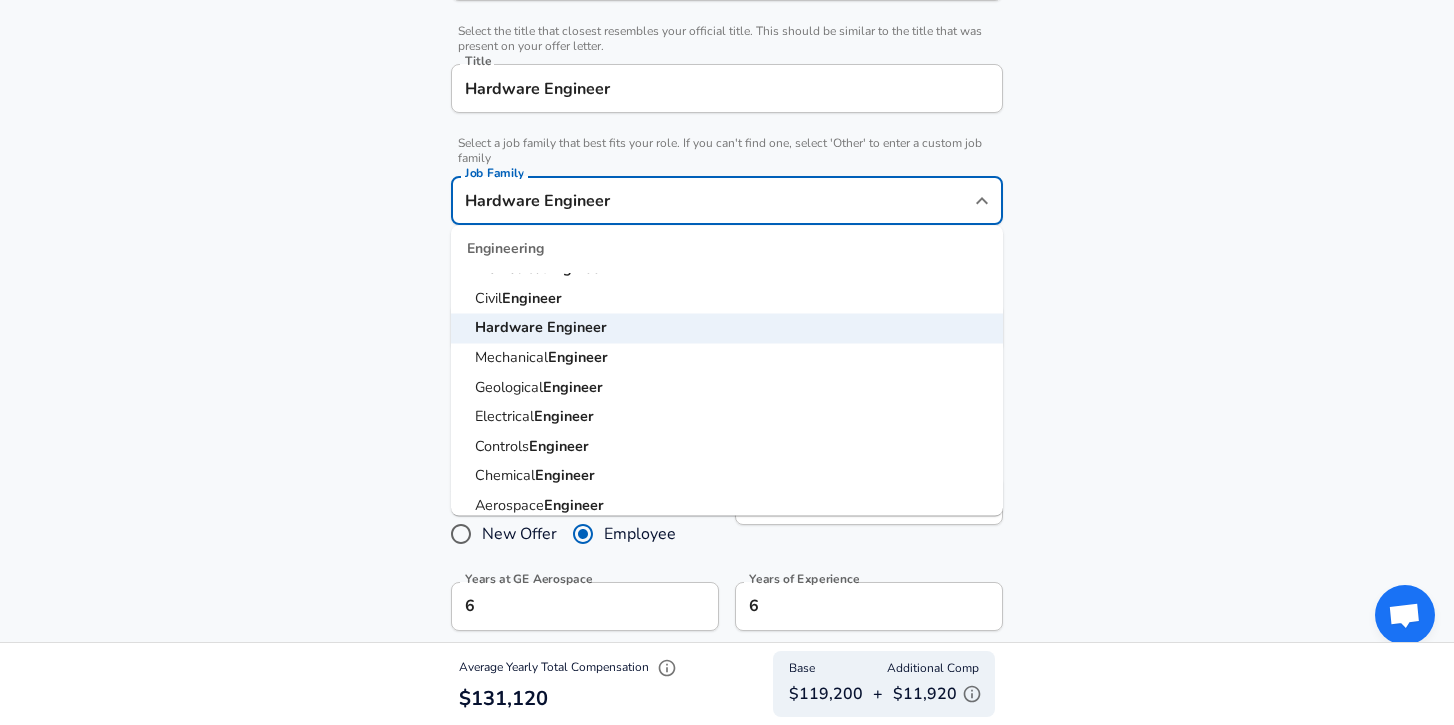click on "Hardware Engineer" at bounding box center (727, 88) 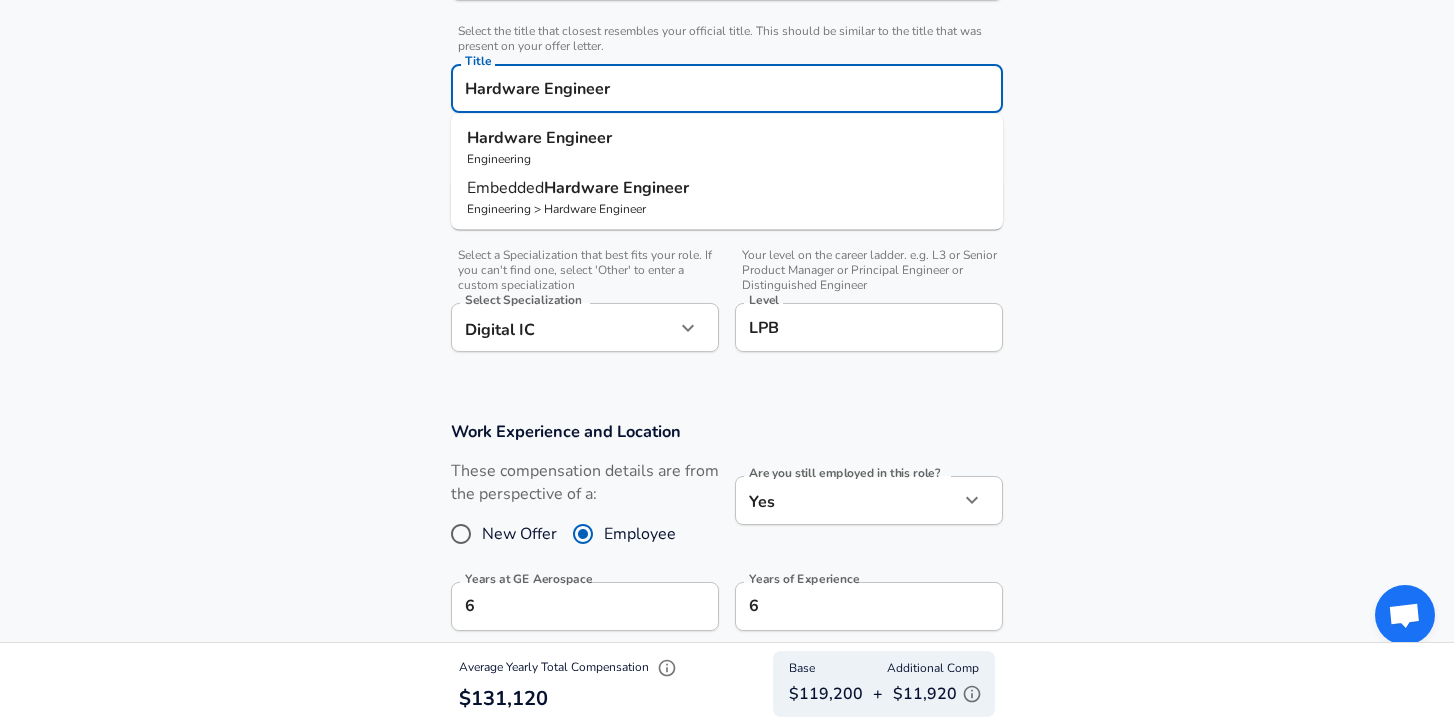 click on "Hardware" at bounding box center (583, 188) 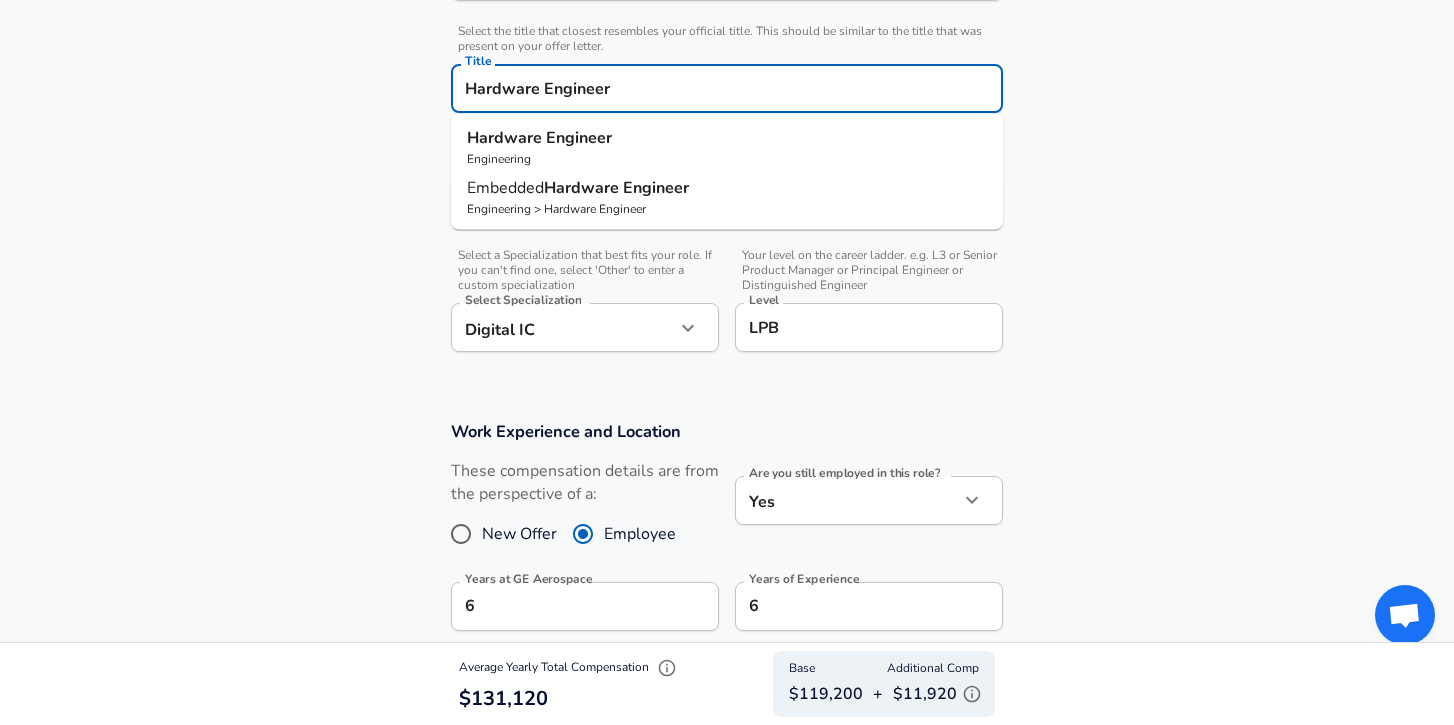 type on "Embedded Hardware Engineer" 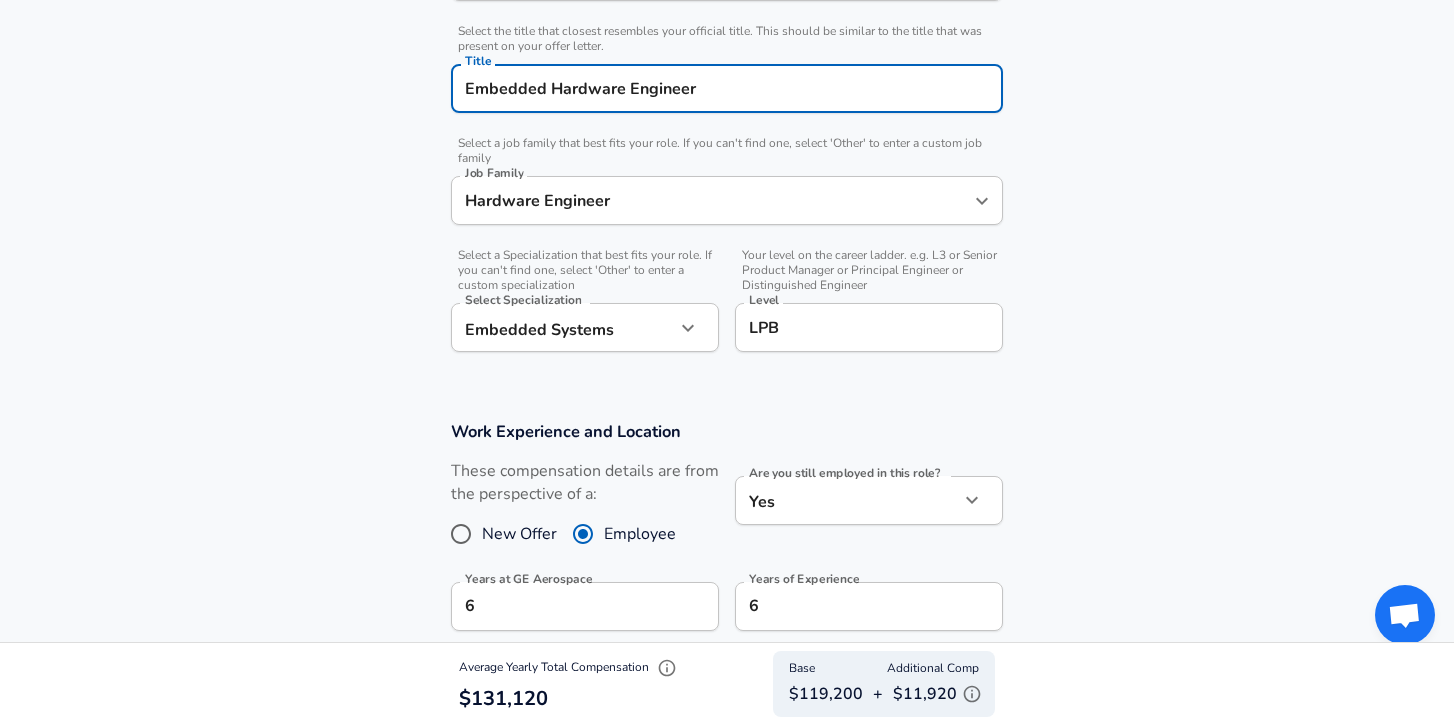 click on "Restart Add Your Salary Upload your offer letter   to verify your submission Enhance Privacy and Anonymity No Automatically hides specific fields until there are enough submissions to safely display the full details.   More Details Based on your submission and the data points that we have already collected, we will automatically hide and anonymize specific fields if there aren't enough data points to remain sufficiently anonymous. Company & Title Information   Enter the company you received your offer from Company GE Aerospace Company   Select the title that closest resembles your official title. This should be similar to the title that was present on your offer letter. Title Embedded Hardware Engineer Title   Select a job family that best fits your role. If you can't find one, select 'Other' to enter a custom job family Job Family Hardware Engineer Job Family   Select a Specialization that best fits your role. If you can't find one, select 'Other' to enter a custom specialization Select Specialization   LPB" at bounding box center (727, -129) 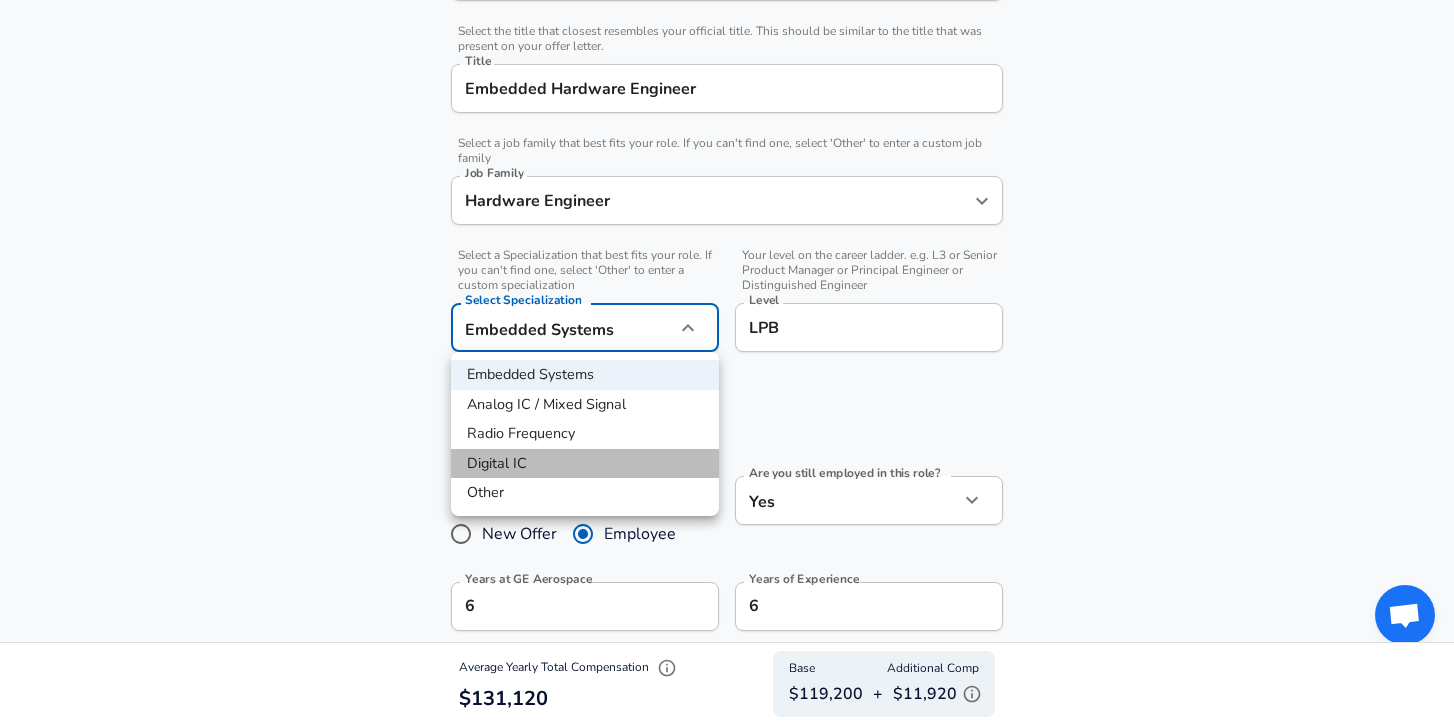 click on "Digital IC" at bounding box center (585, 464) 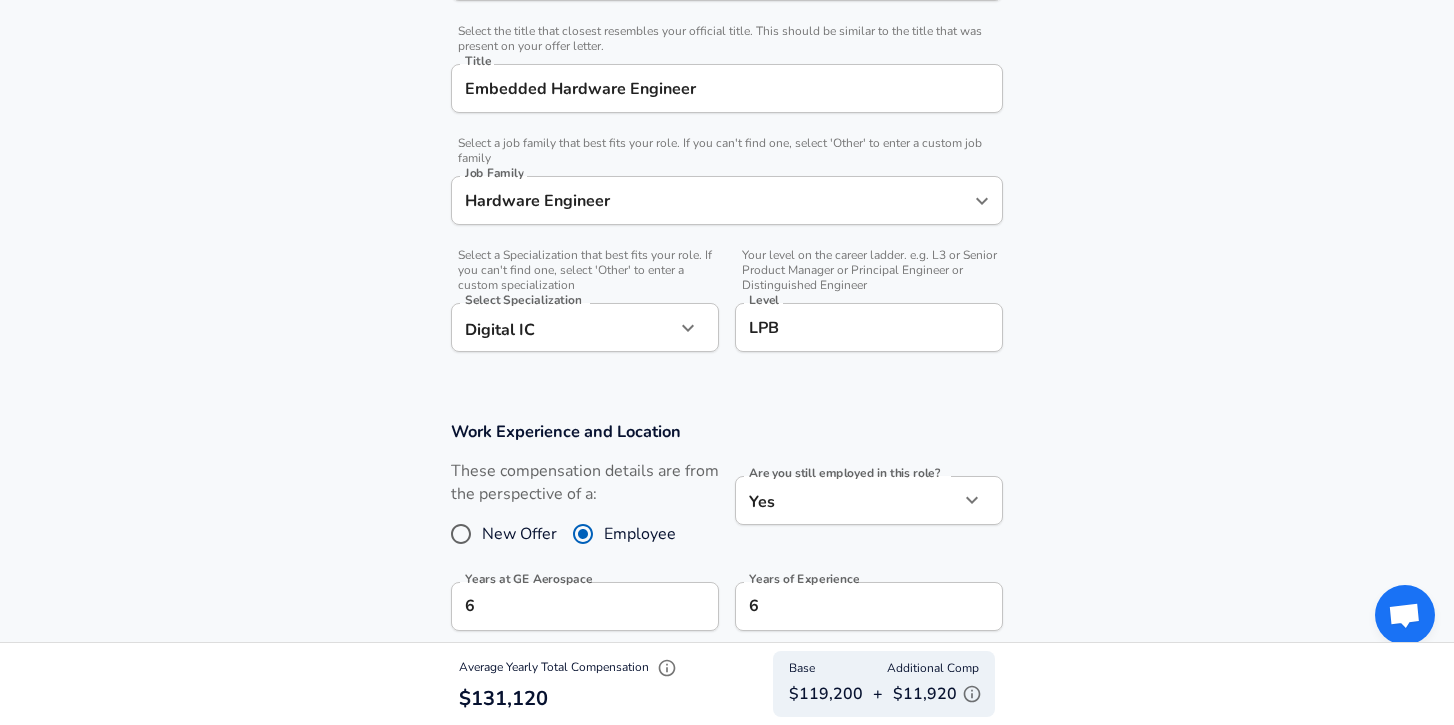 click on "Company & Title Information   Enter the company you received your offer from Company GE Aerospace Company   Select the title that closest resembles your official title. This should be similar to the title that was present on your offer letter. Title Embedded Hardware Engineer Title   Select a job family that best fits your role. If you can't find one, select 'Other' to enter a custom job family Job Family Hardware Engineer Job Family   Select a Specialization that best fits your role. If you can't find one, select 'Other' to enter a custom specialization Select Specialization Digital IC Digital IC Select Specialization   Your level on the career ladder. e.g. L3 or Senior Product Manager or Principal Engineer or Distinguished Engineer Level LPB Level" at bounding box center [727, 131] 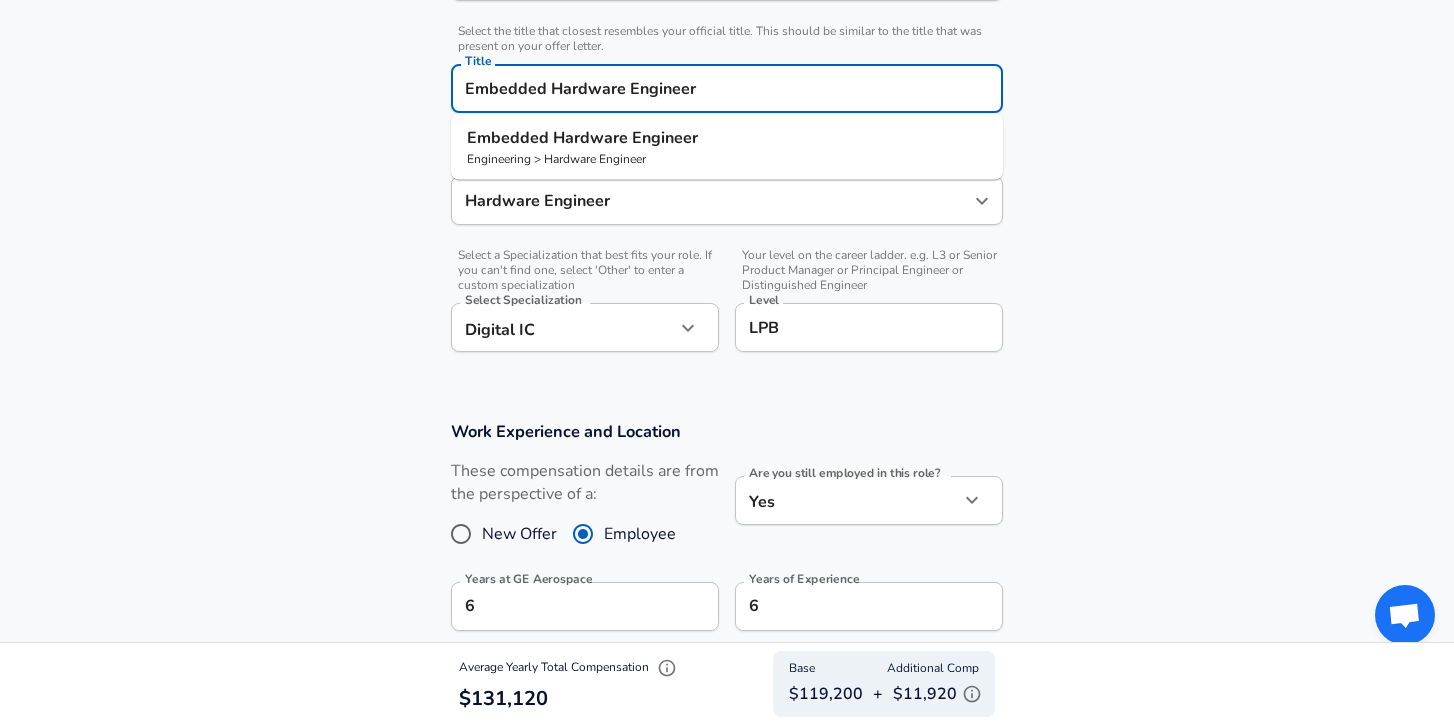 click on "Embedded Hardware Engineer" at bounding box center (727, 88) 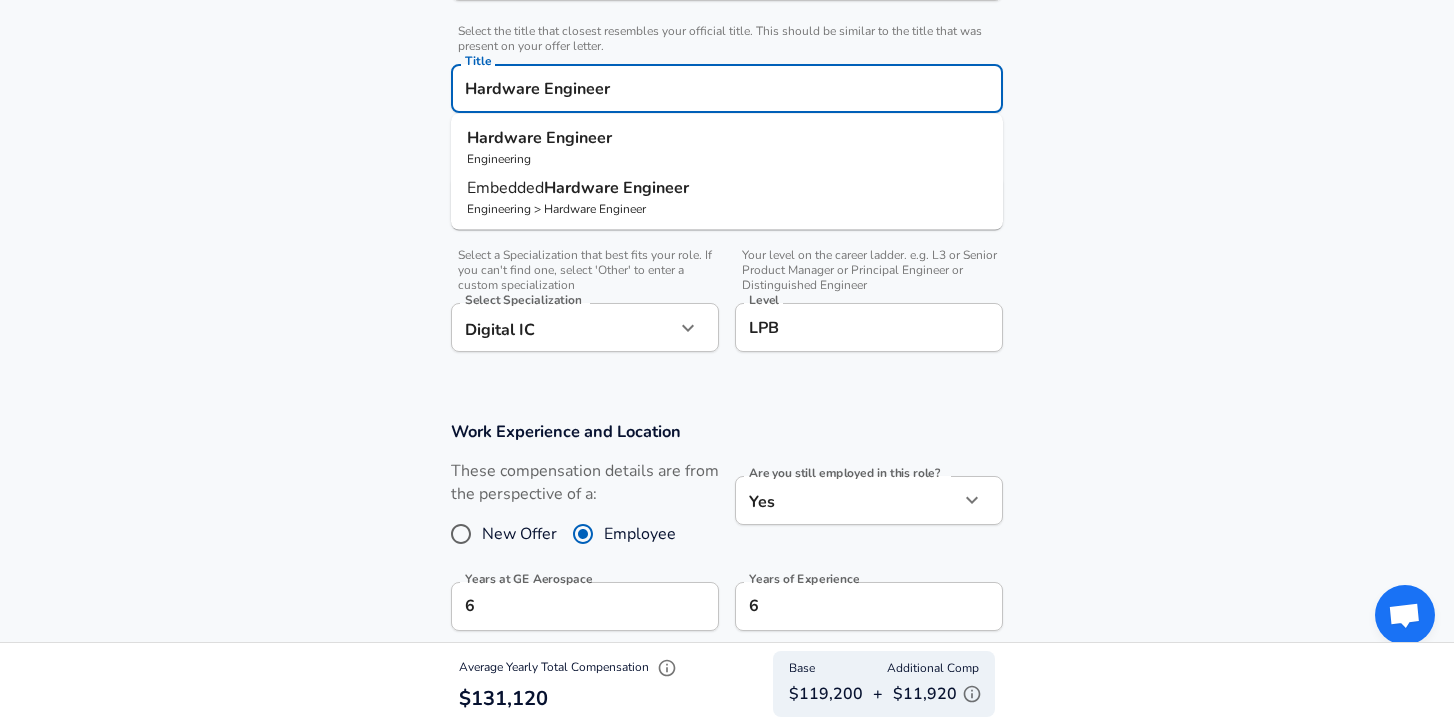 type on "Hardware Engineer" 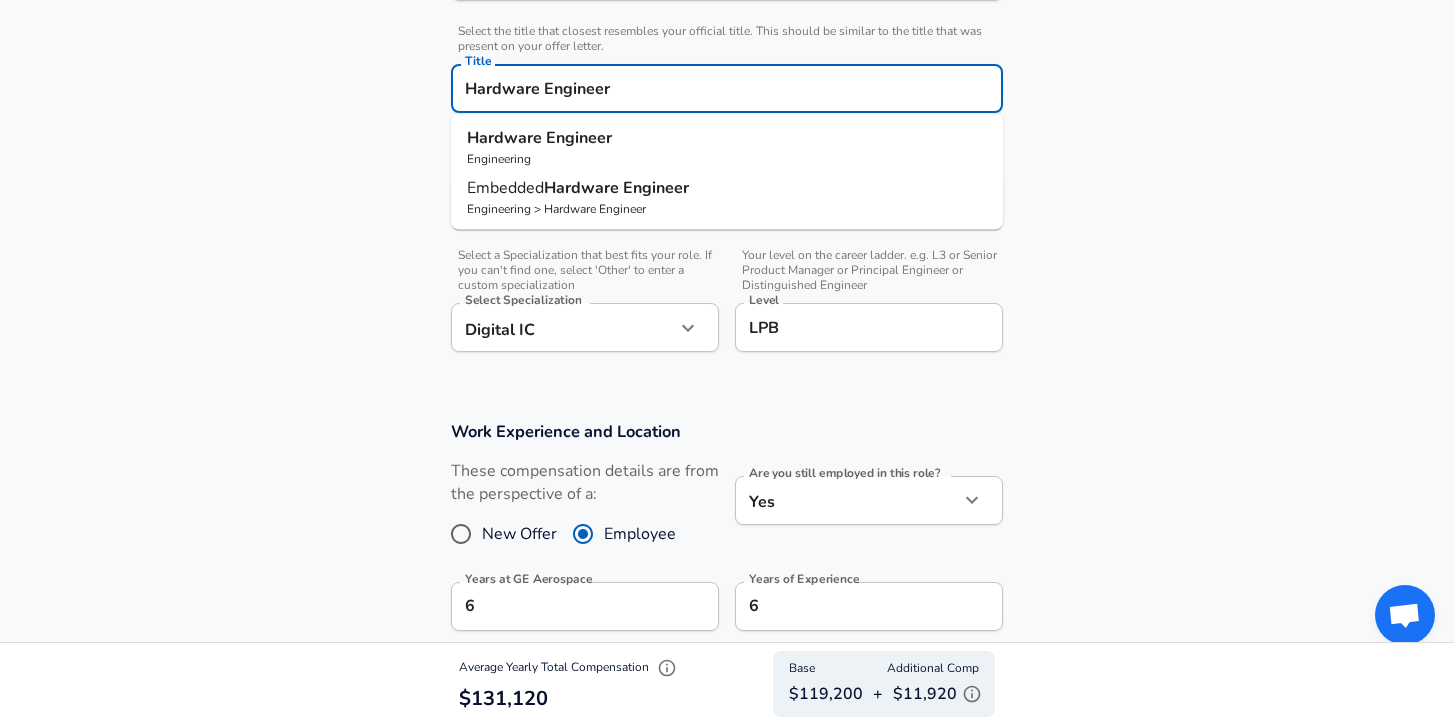 click on "Company & Title Information   Enter the company you received your offer from Company GE Aerospace Company   Select the title that closest resembles your official title. This should be similar to the title that was present on your offer letter. Title Hardware Engineer Title Hardware     Engineer Engineering Embedded  Hardware     Engineer Engineering > Hardware Engineer   Select a job family that best fits your role. If you can't find one, select 'Other' to enter a custom job family Job Family Hardware Engineer Job Family   Select a Specialization that best fits your role. If you can't find one, select 'Other' to enter a custom specialization Select Specialization Digital IC Digital IC Select Specialization   Your level on the career ladder. e.g. L3 or Senior Product Manager or Principal Engineer or Distinguished Engineer Level LPB Level" at bounding box center (727, 131) 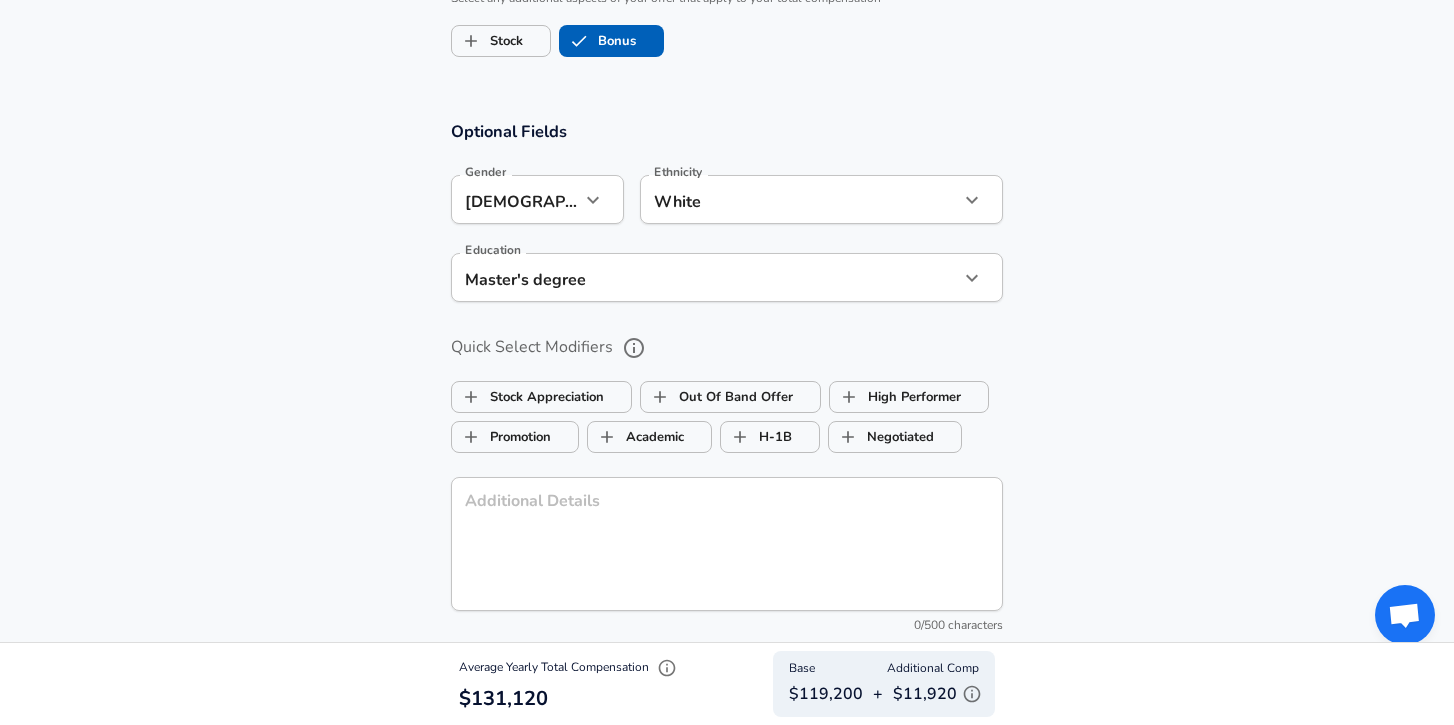 scroll, scrollTop: 1932, scrollLeft: 0, axis: vertical 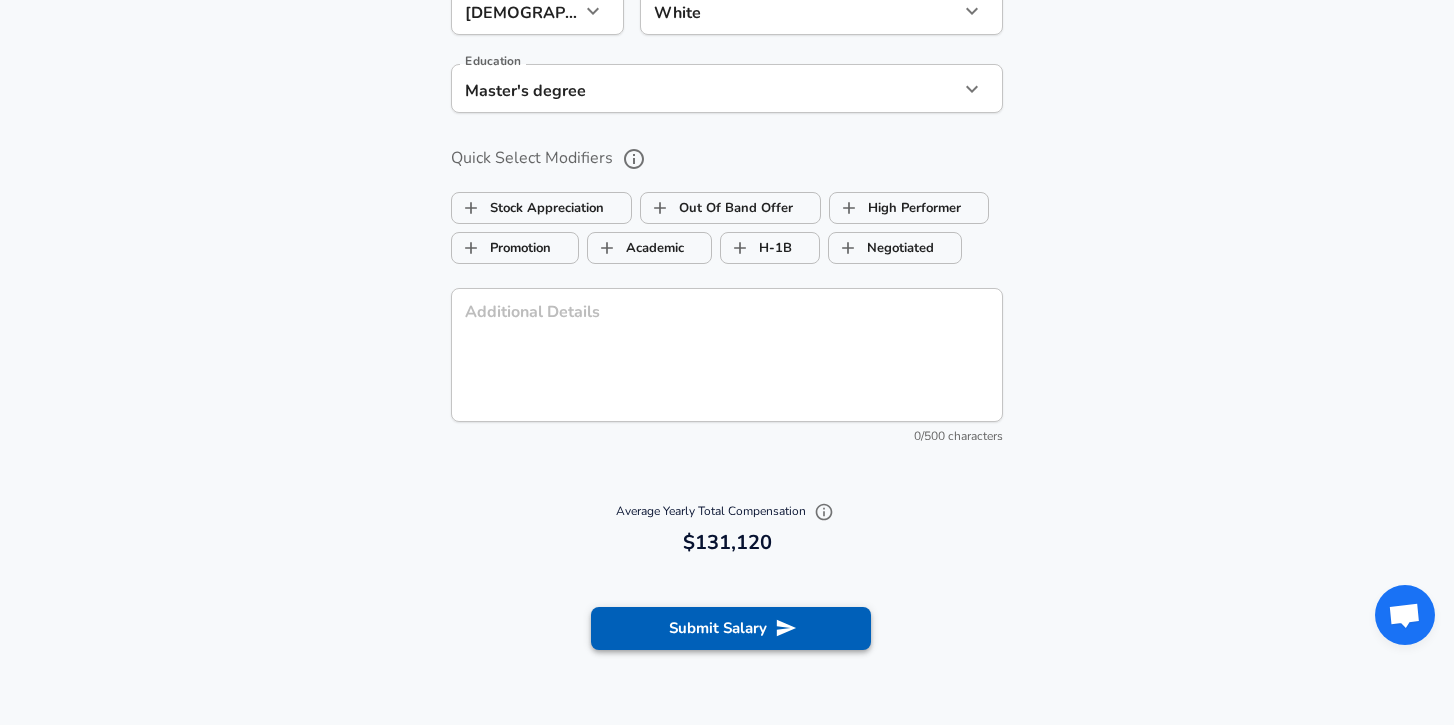 click on "Submit Salary" at bounding box center [731, 628] 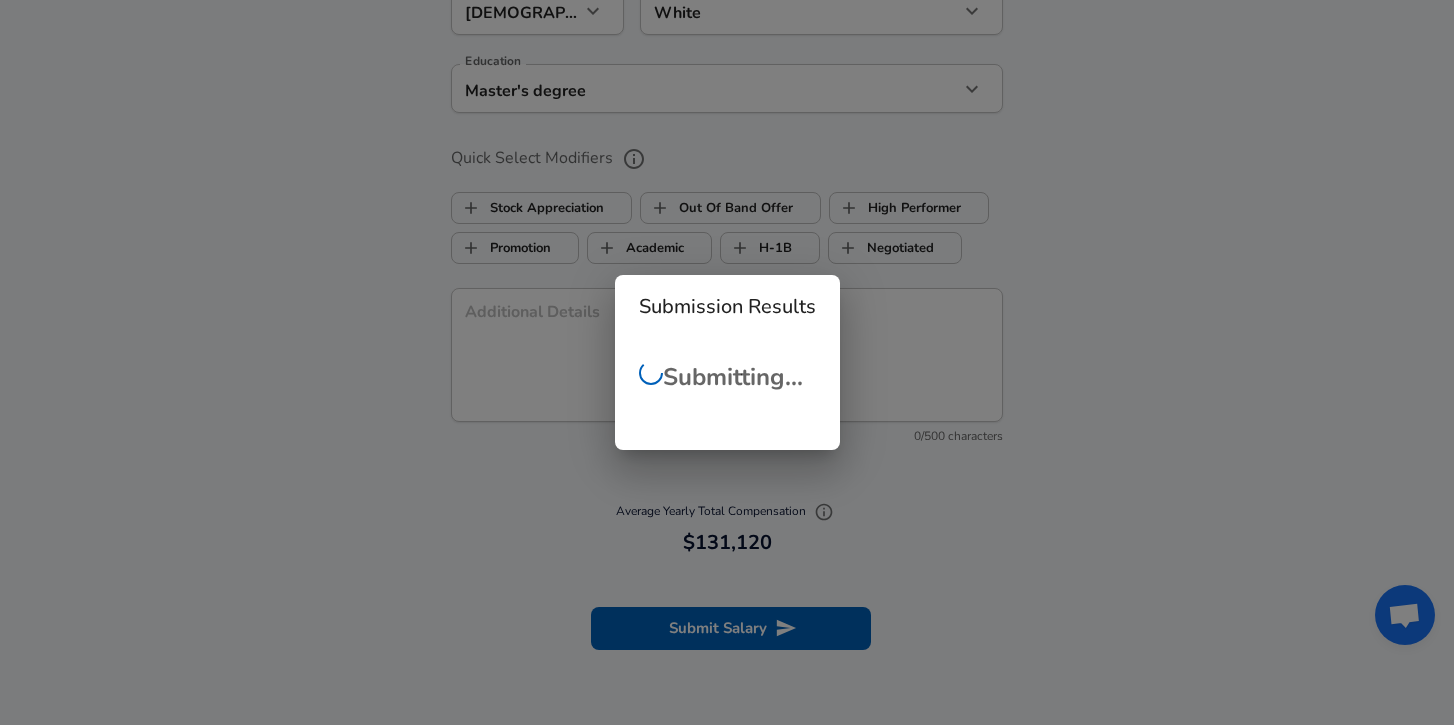 scroll, scrollTop: 431, scrollLeft: 0, axis: vertical 